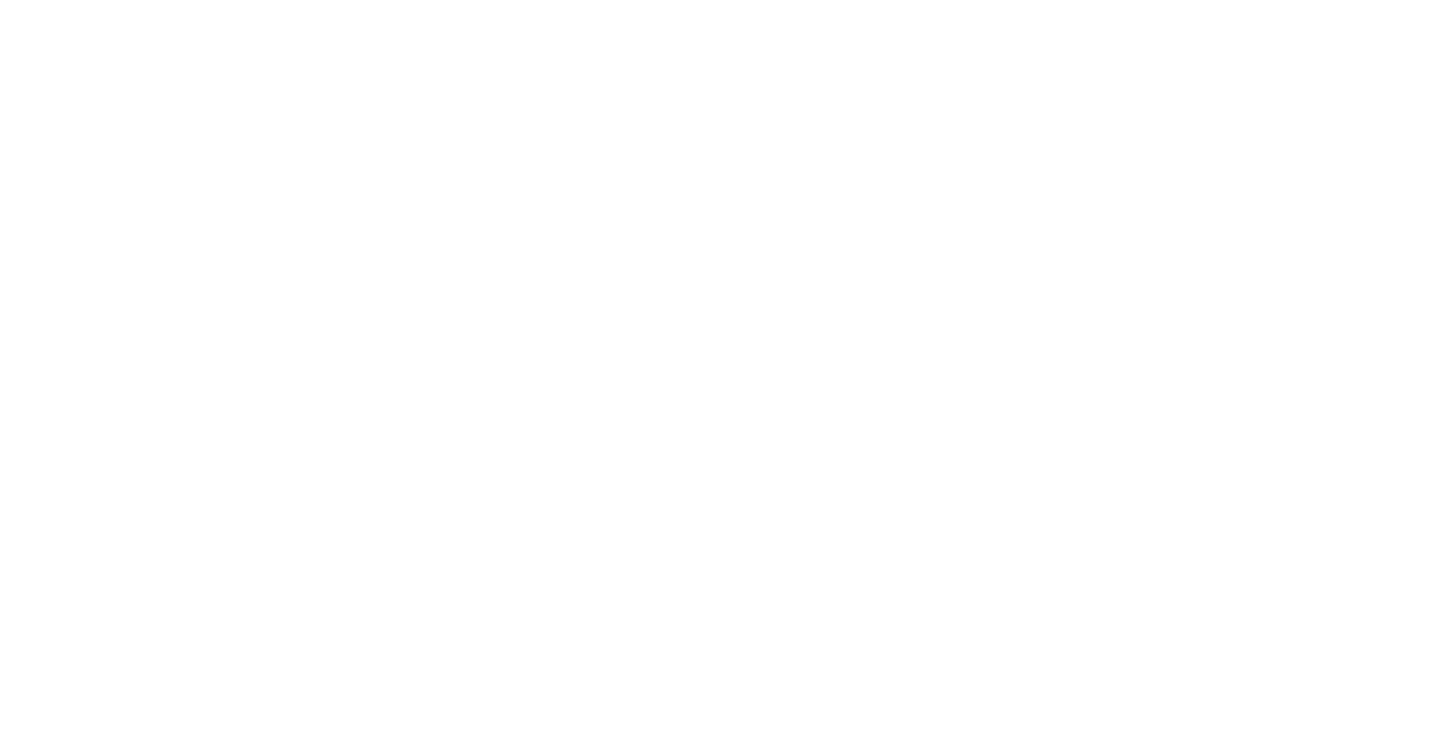 scroll, scrollTop: 0, scrollLeft: 0, axis: both 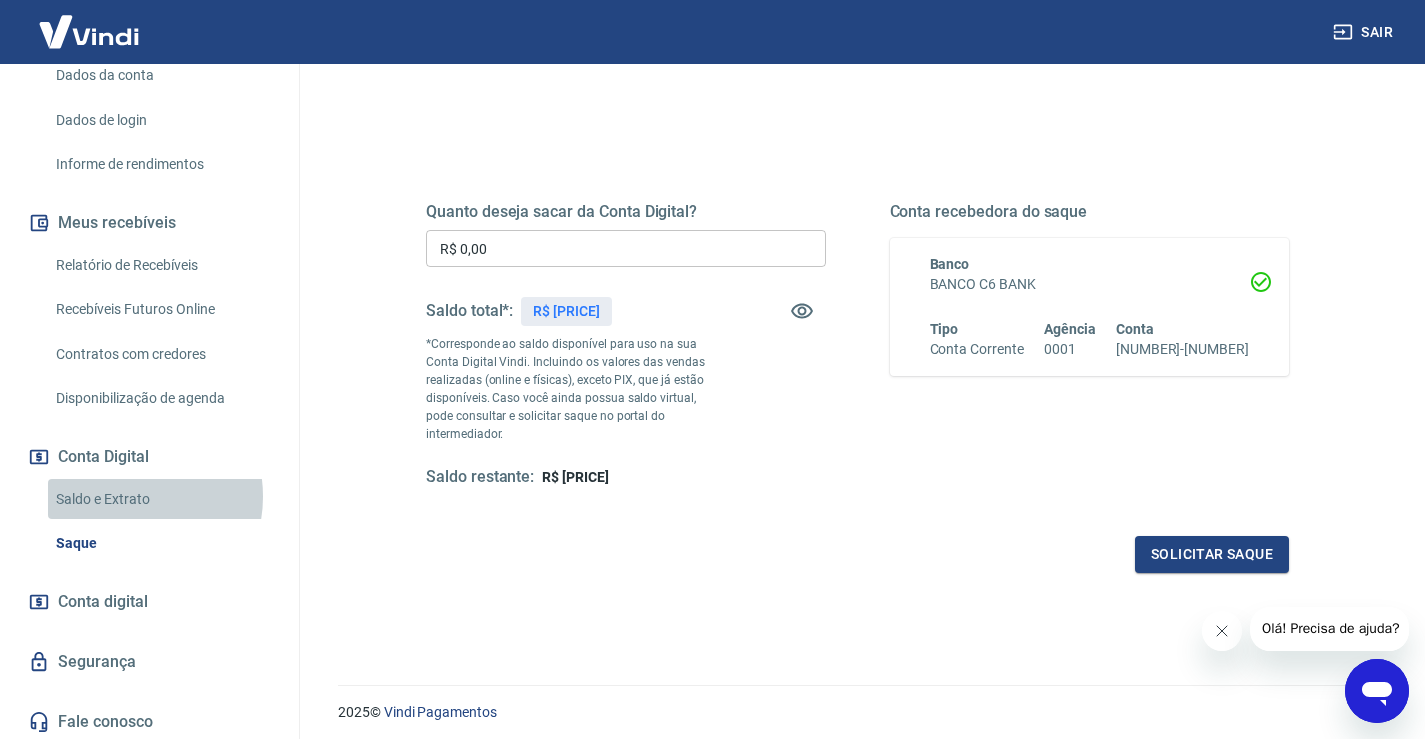 click on "Saldo e Extrato" at bounding box center (161, 499) 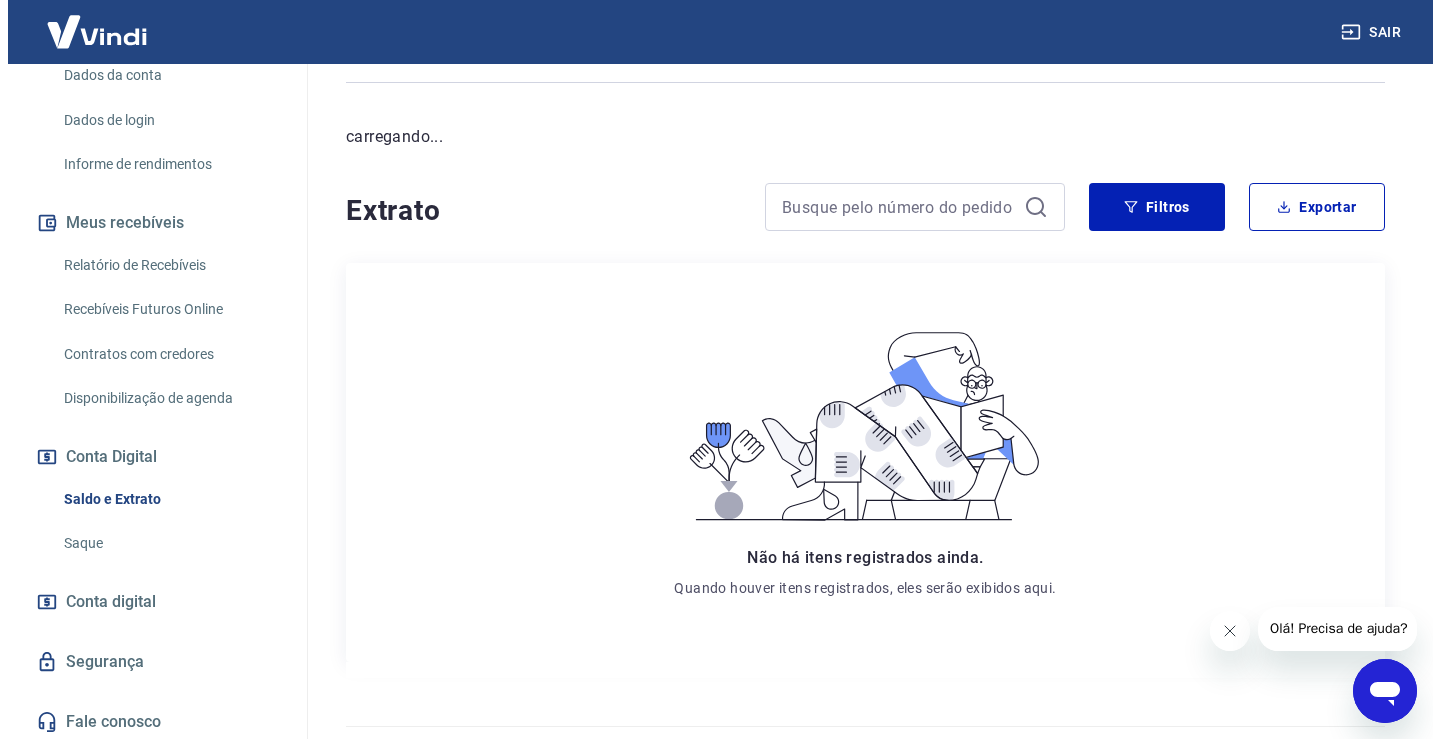 scroll, scrollTop: 0, scrollLeft: 0, axis: both 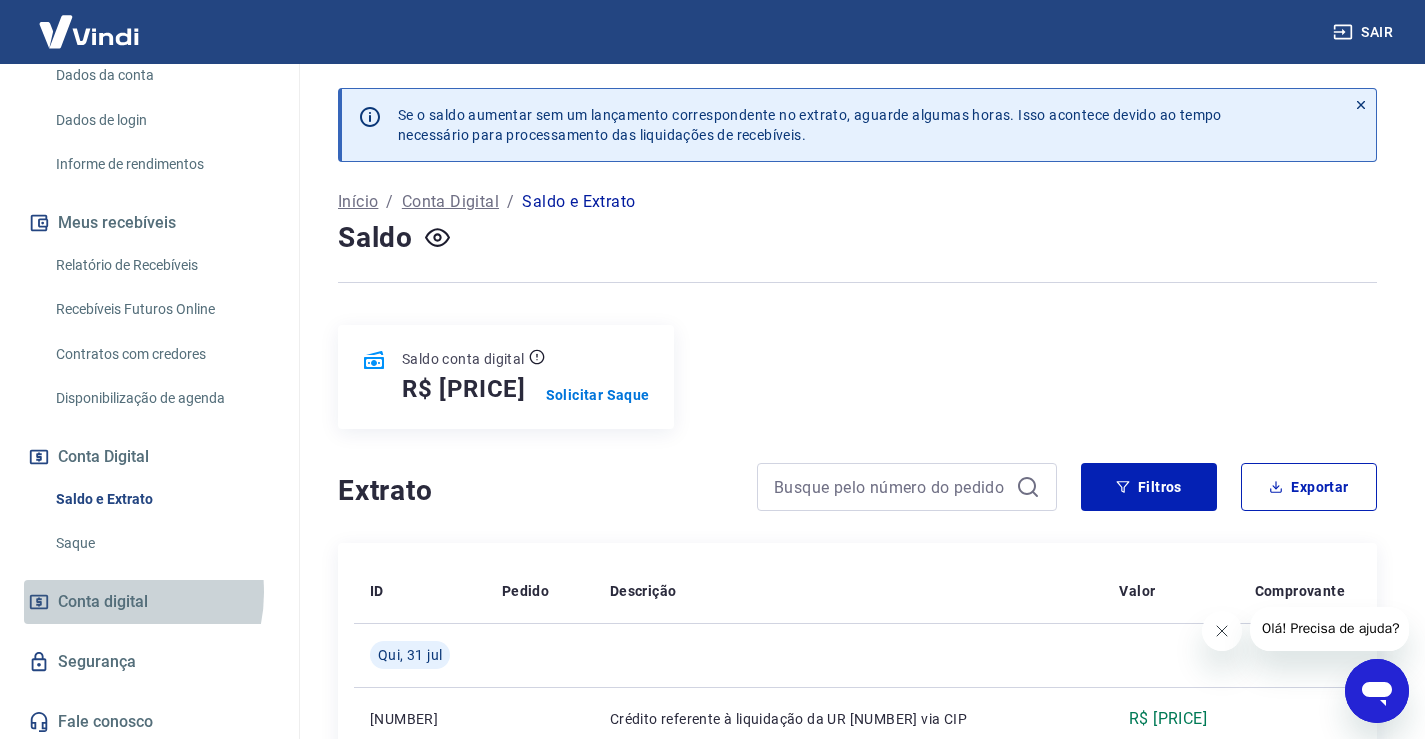 click on "Conta digital" at bounding box center [103, 602] 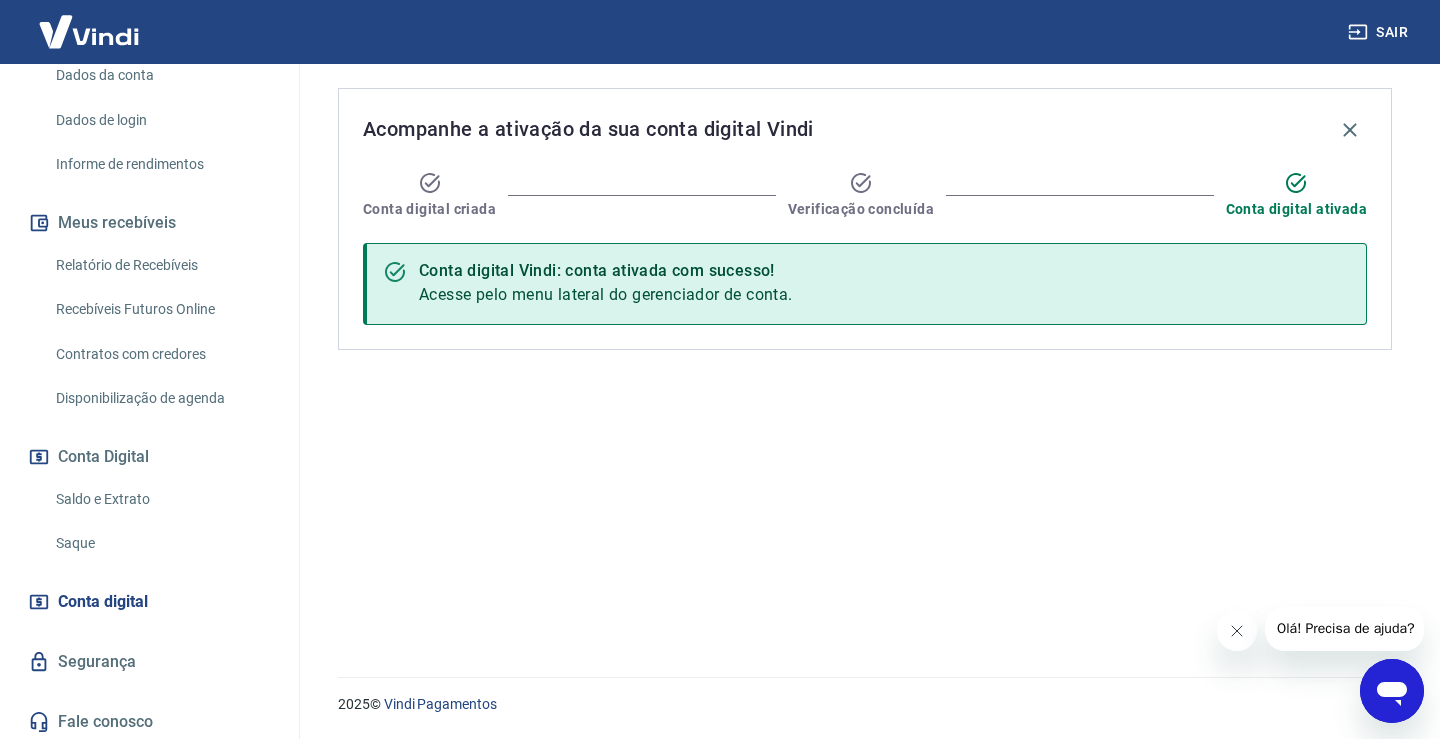 click 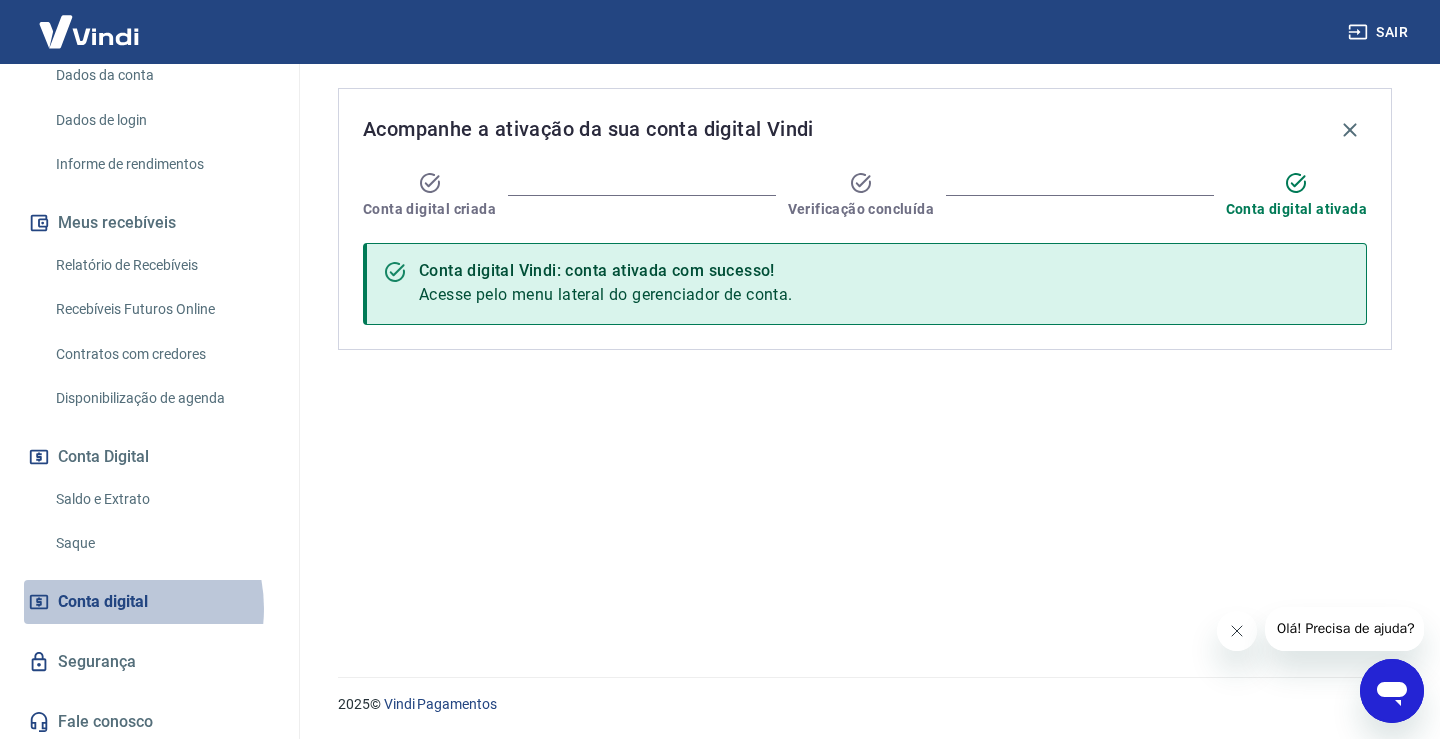 click on "Conta digital" at bounding box center (103, 602) 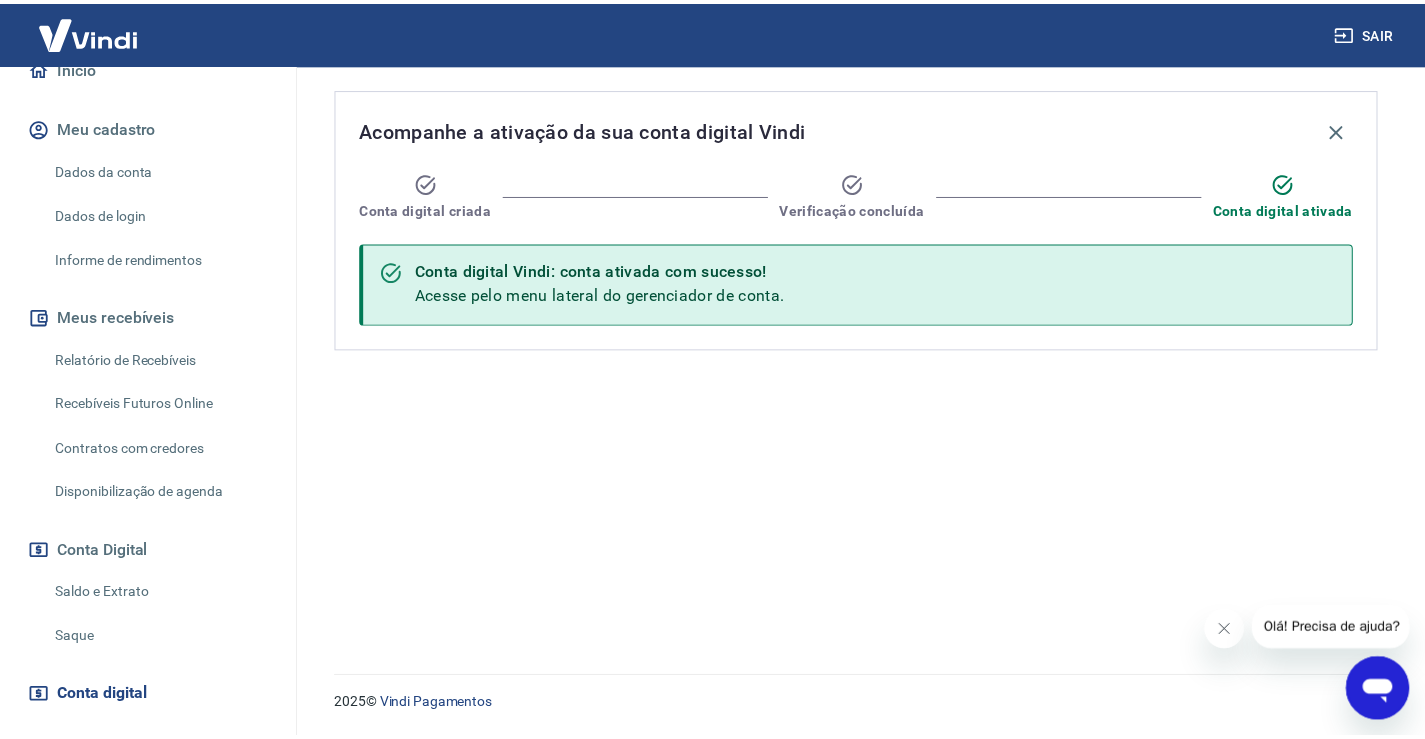 scroll, scrollTop: 100, scrollLeft: 0, axis: vertical 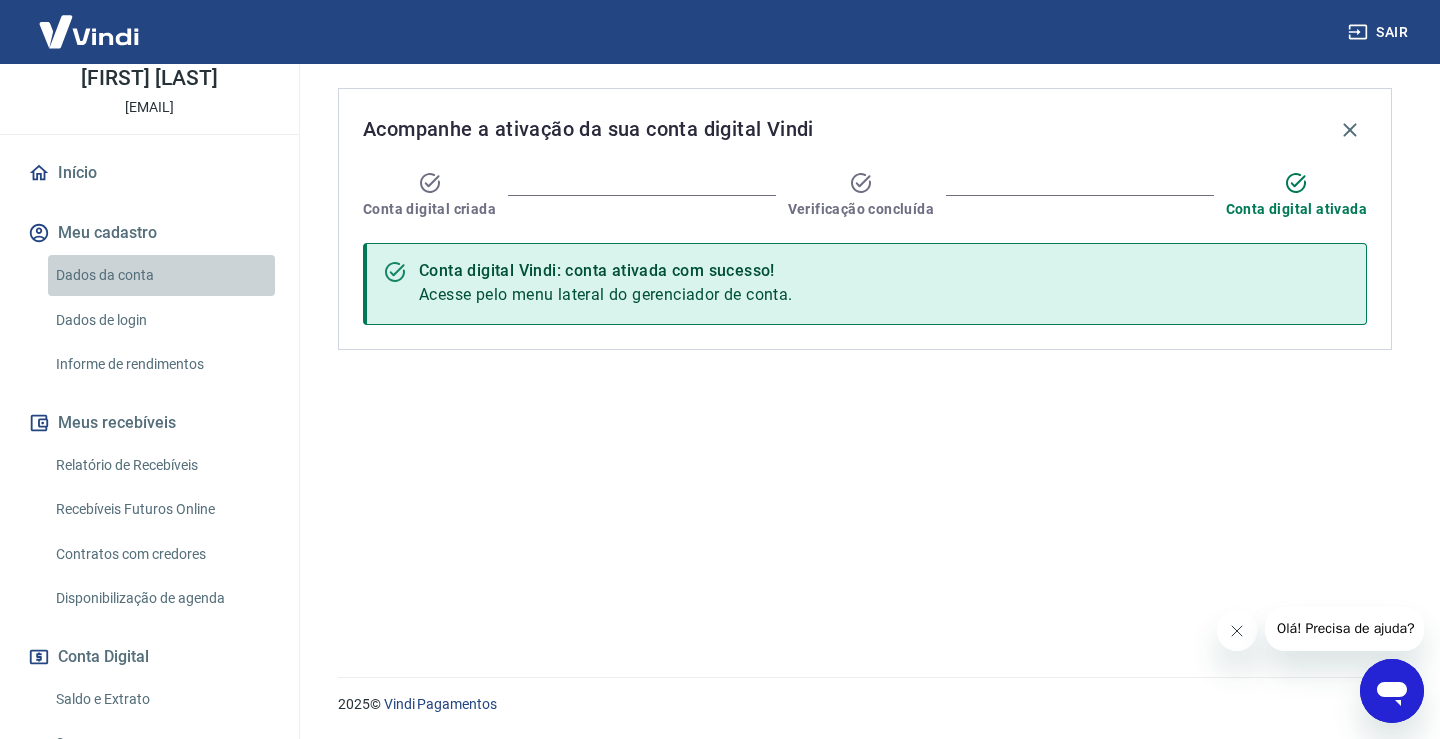 click on "Dados da conta" at bounding box center (161, 275) 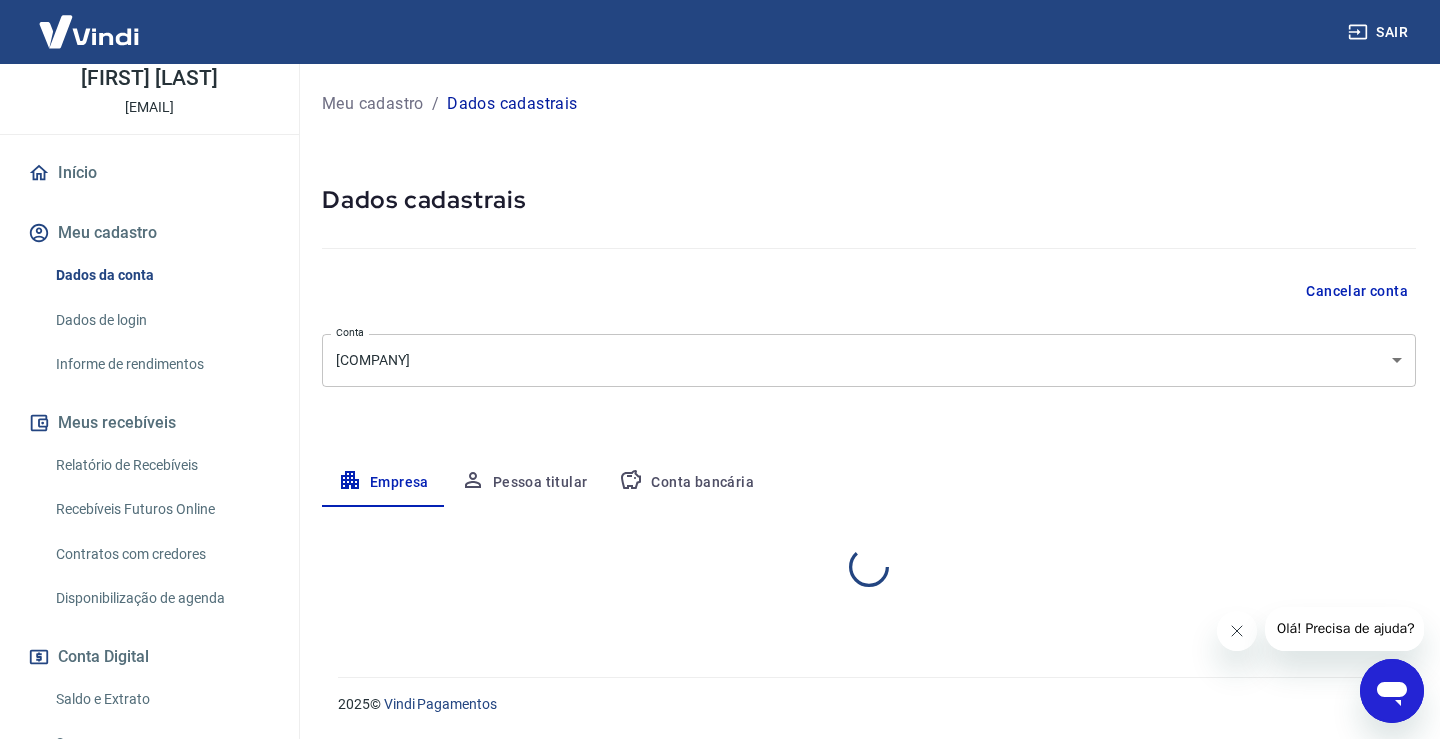 select on "SP" 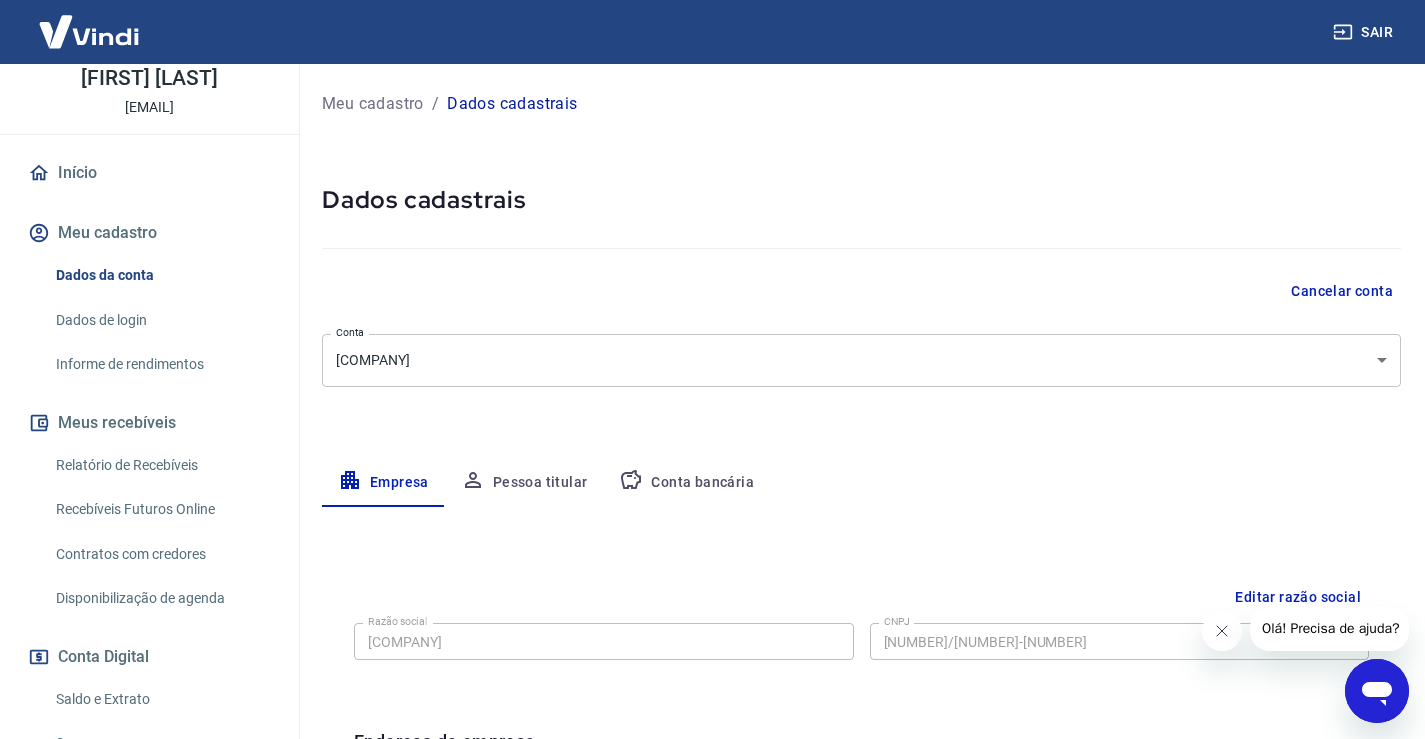 click on "Conta bancária" at bounding box center (686, 483) 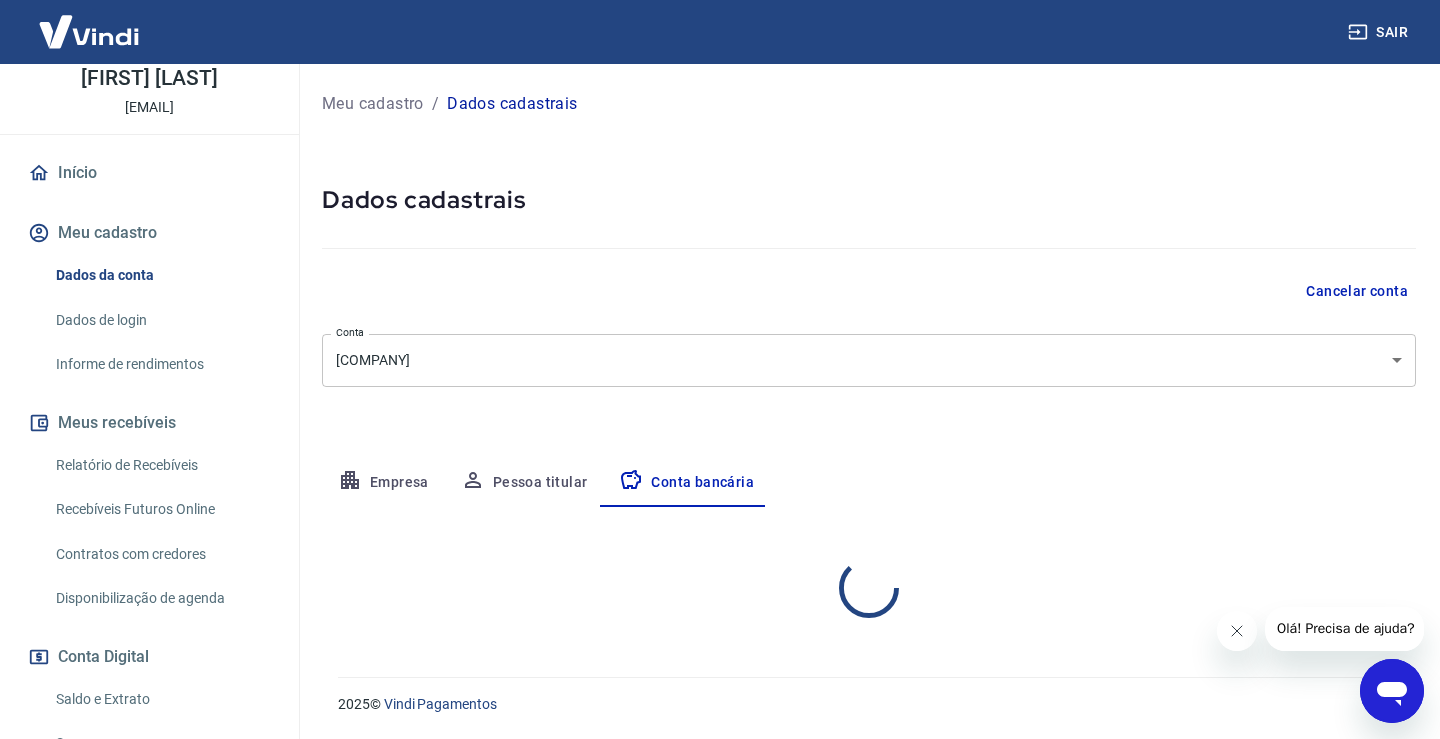 select on "1" 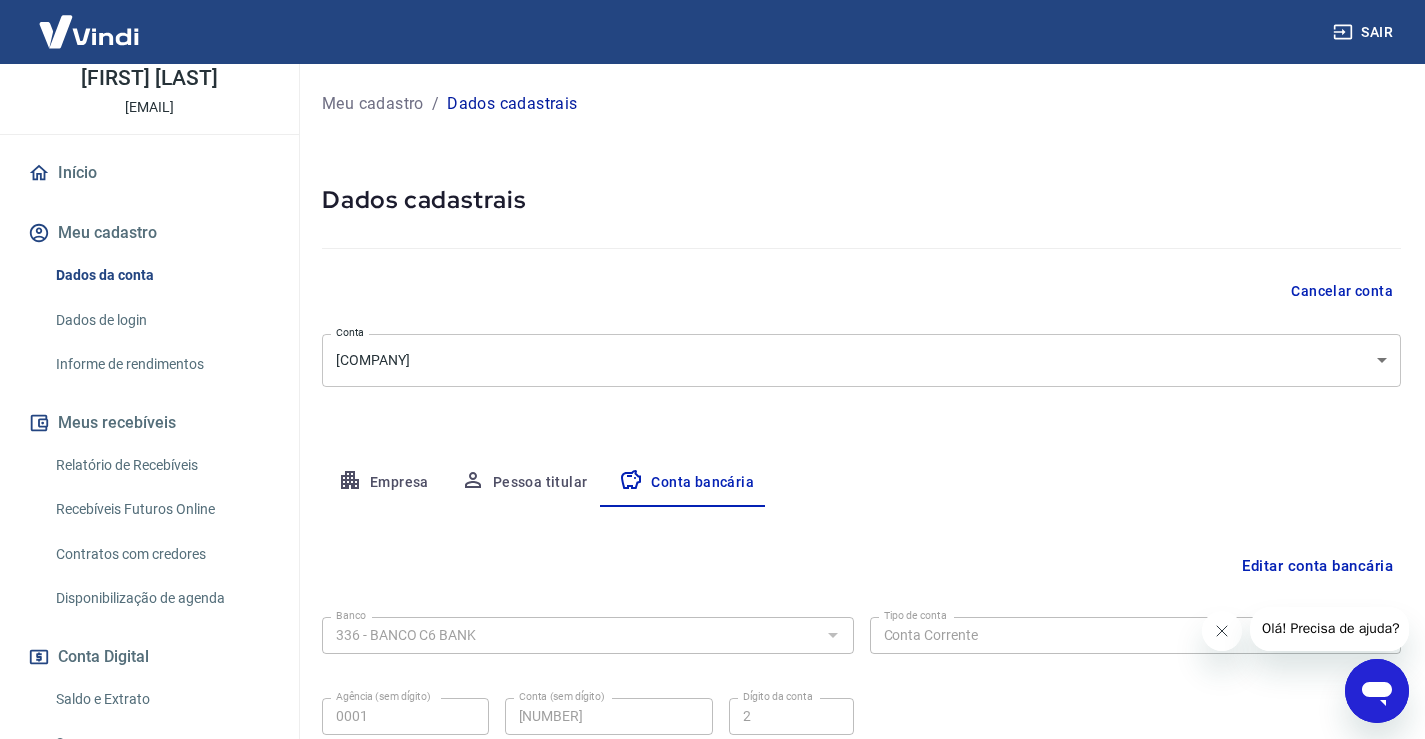 scroll, scrollTop: 172, scrollLeft: 0, axis: vertical 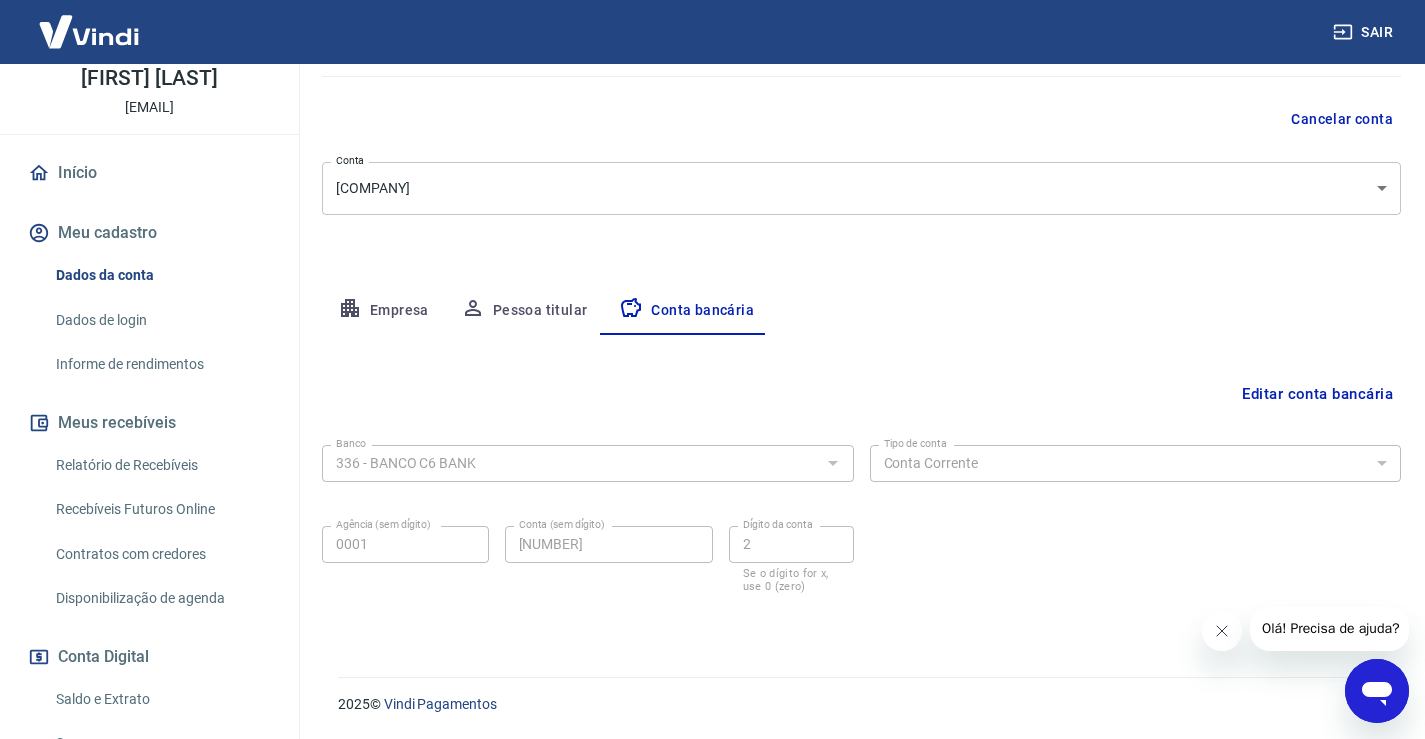 click on "Editar conta bancária" at bounding box center [1317, 394] 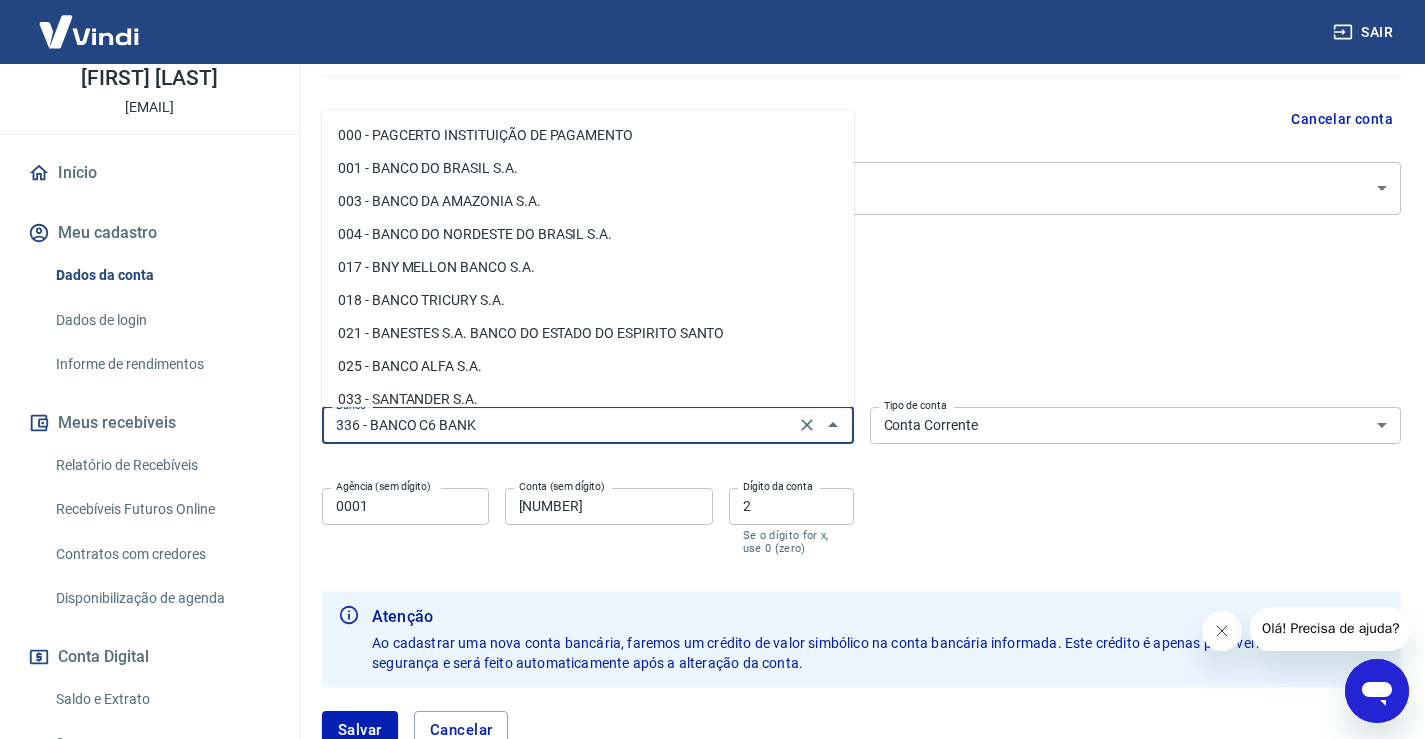 click on "336 - BANCO C6 BANK" at bounding box center [558, 425] 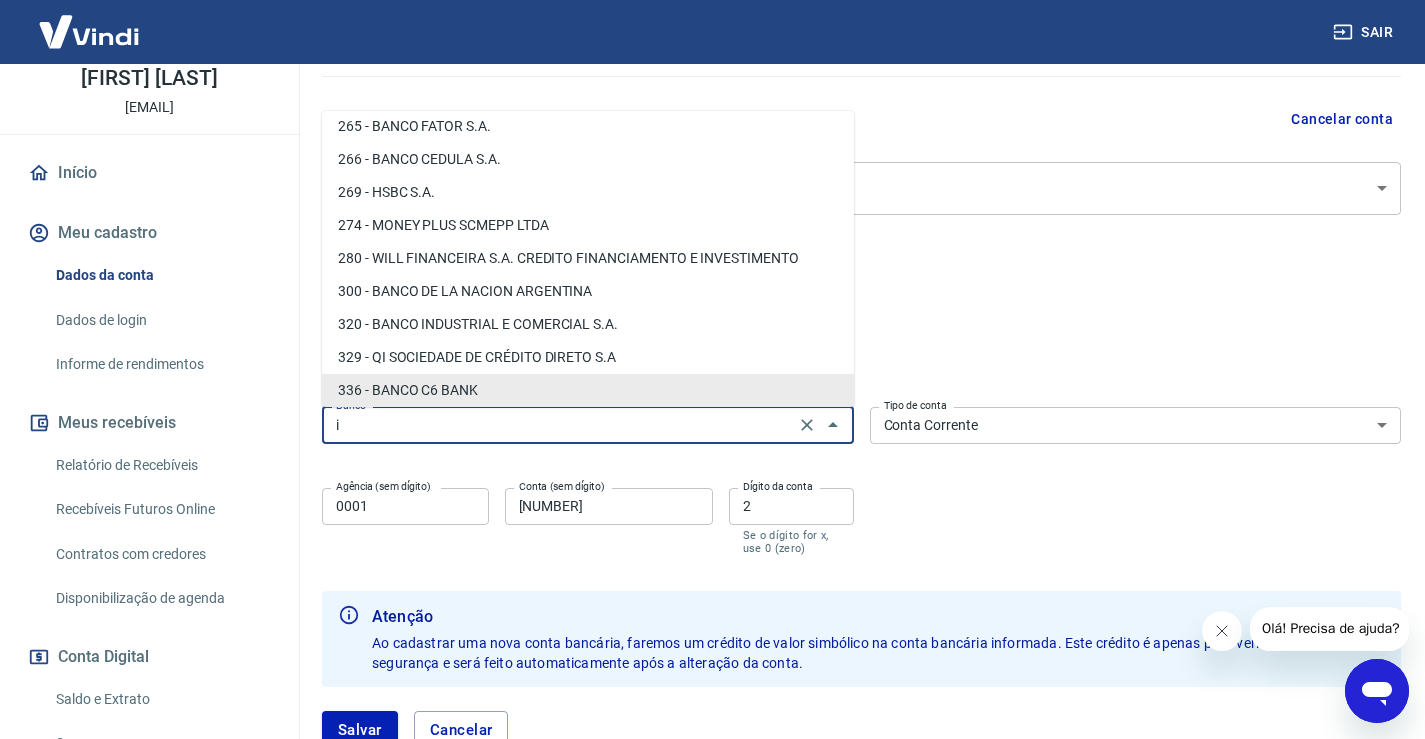 scroll, scrollTop: 0, scrollLeft: 0, axis: both 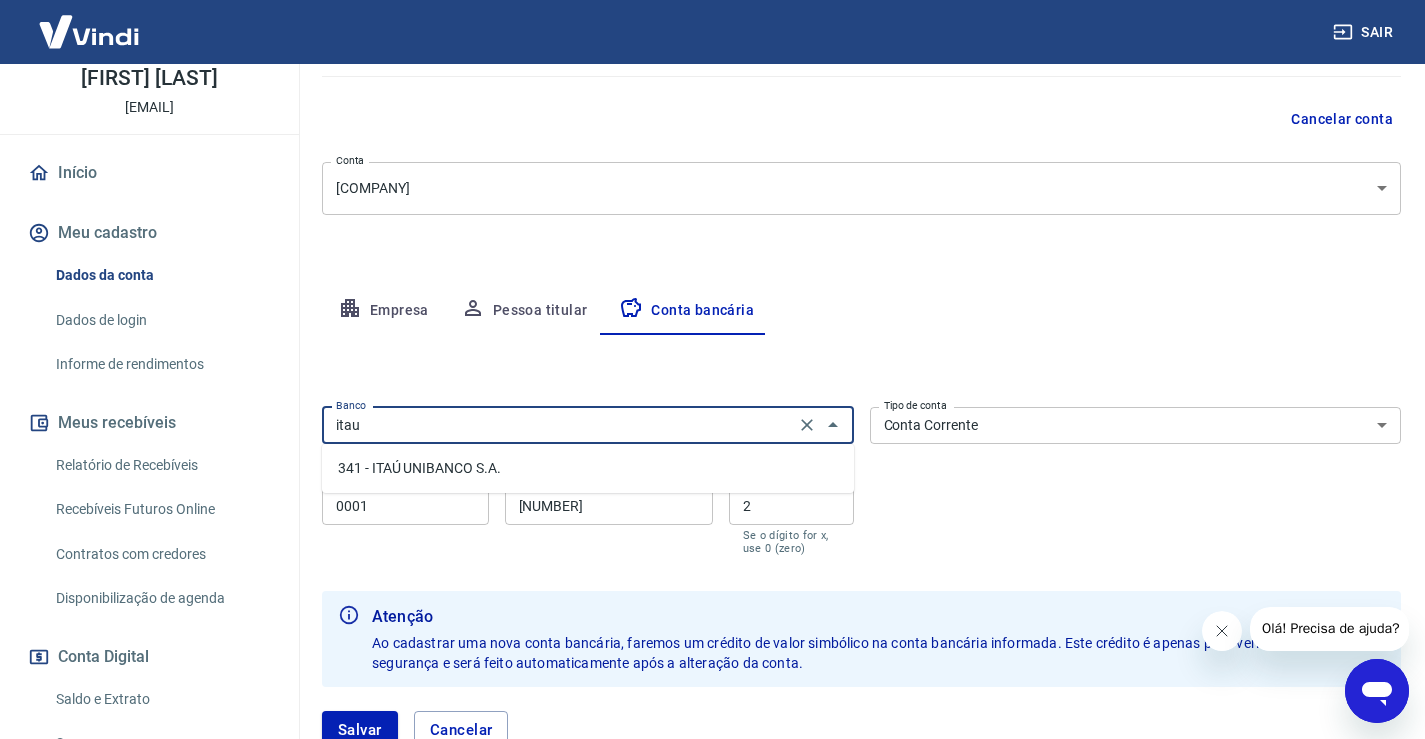 click on "341 - ITAÚ UNIBANCO S.A." at bounding box center [588, 468] 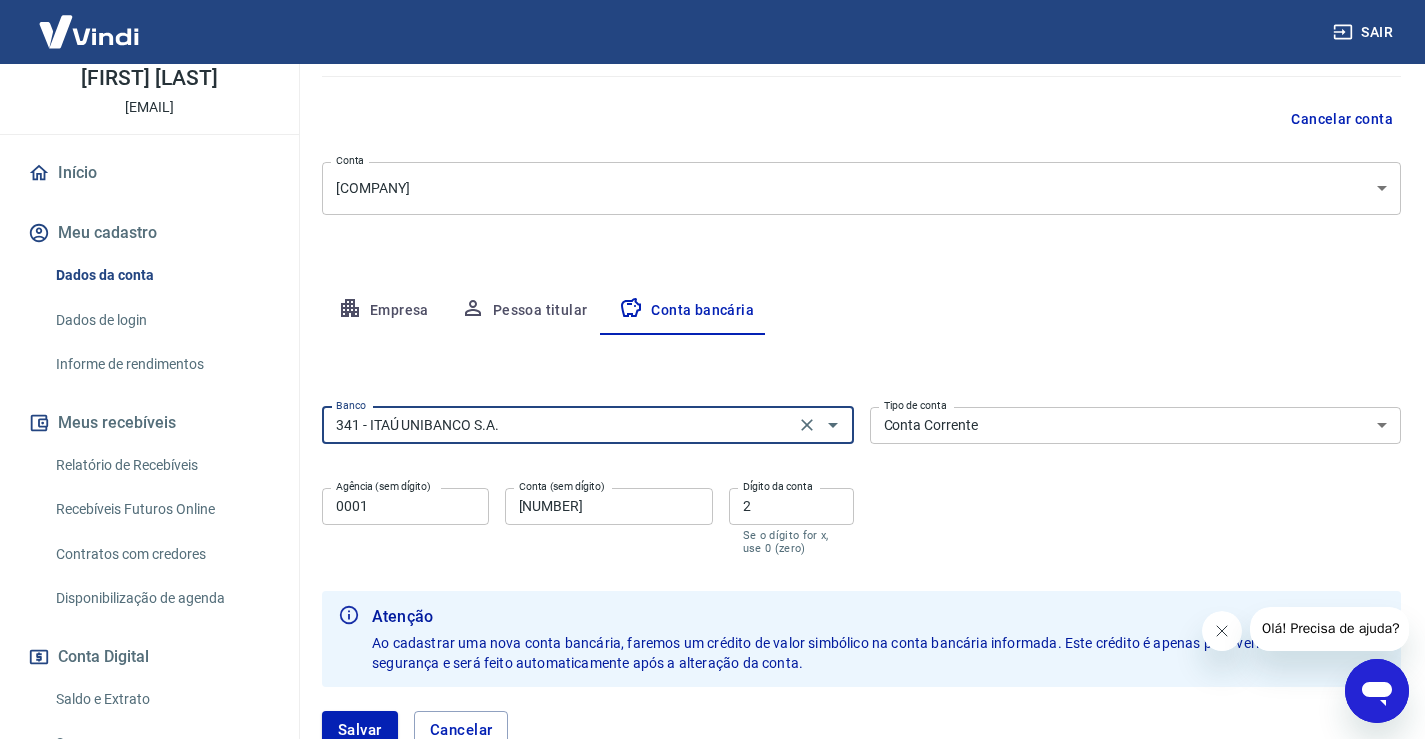 type on "341 - ITAÚ UNIBANCO S.A." 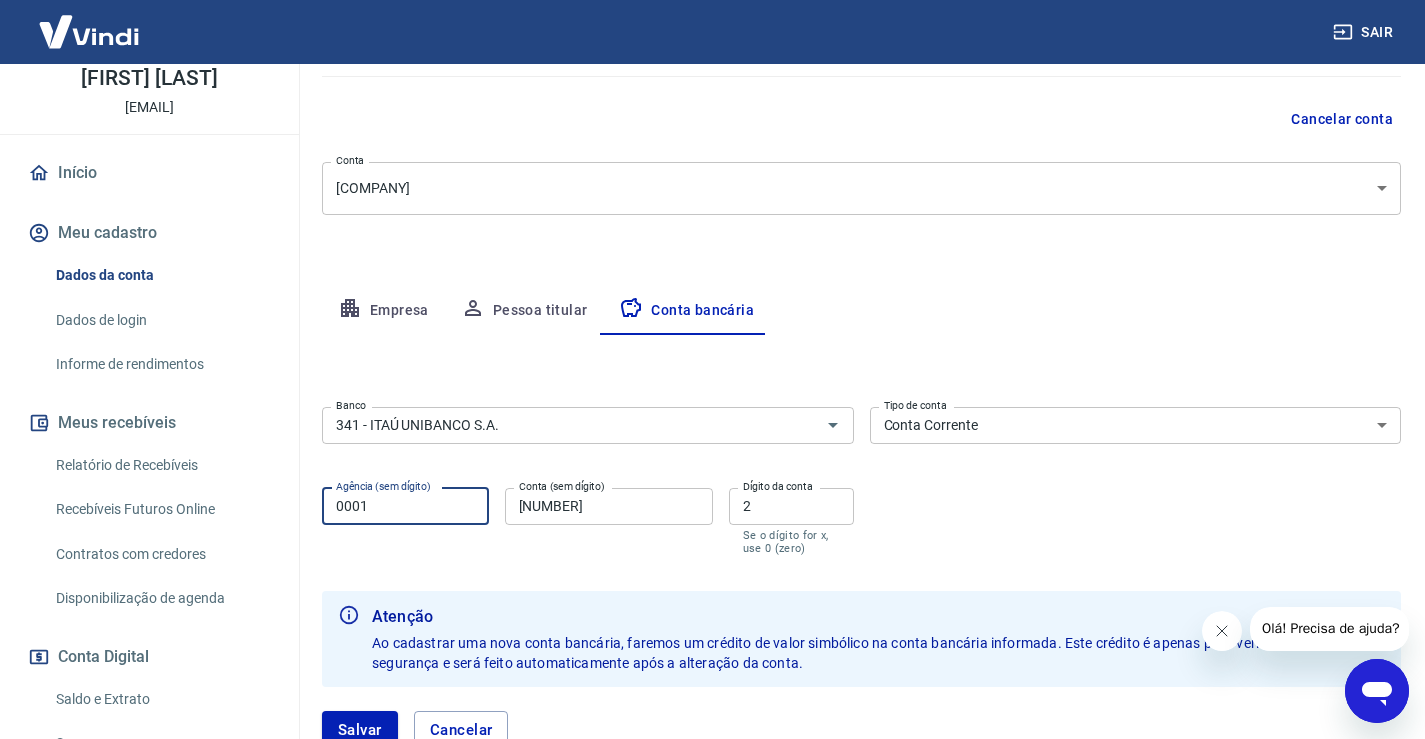 click on "0001" at bounding box center (405, 506) 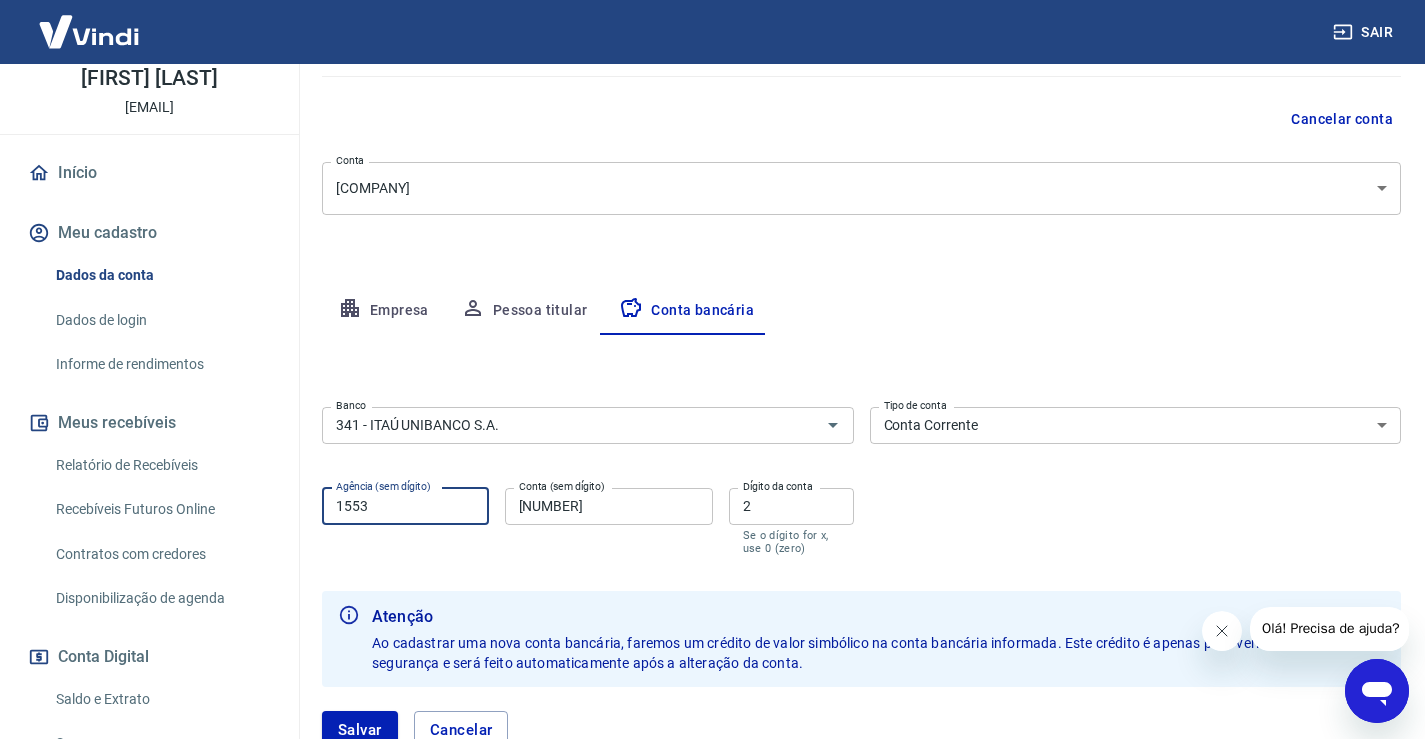 type on "1553" 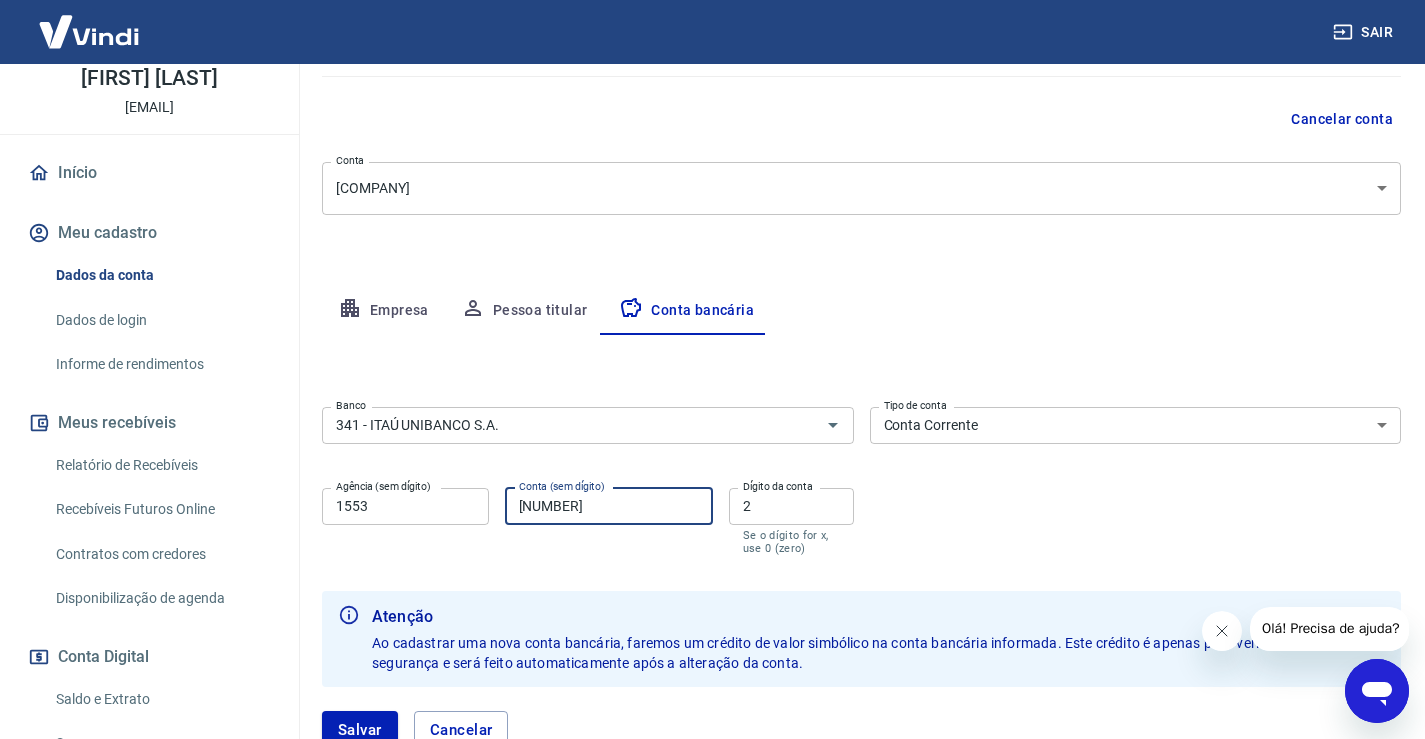click on "[NUMBER]" at bounding box center (609, 506) 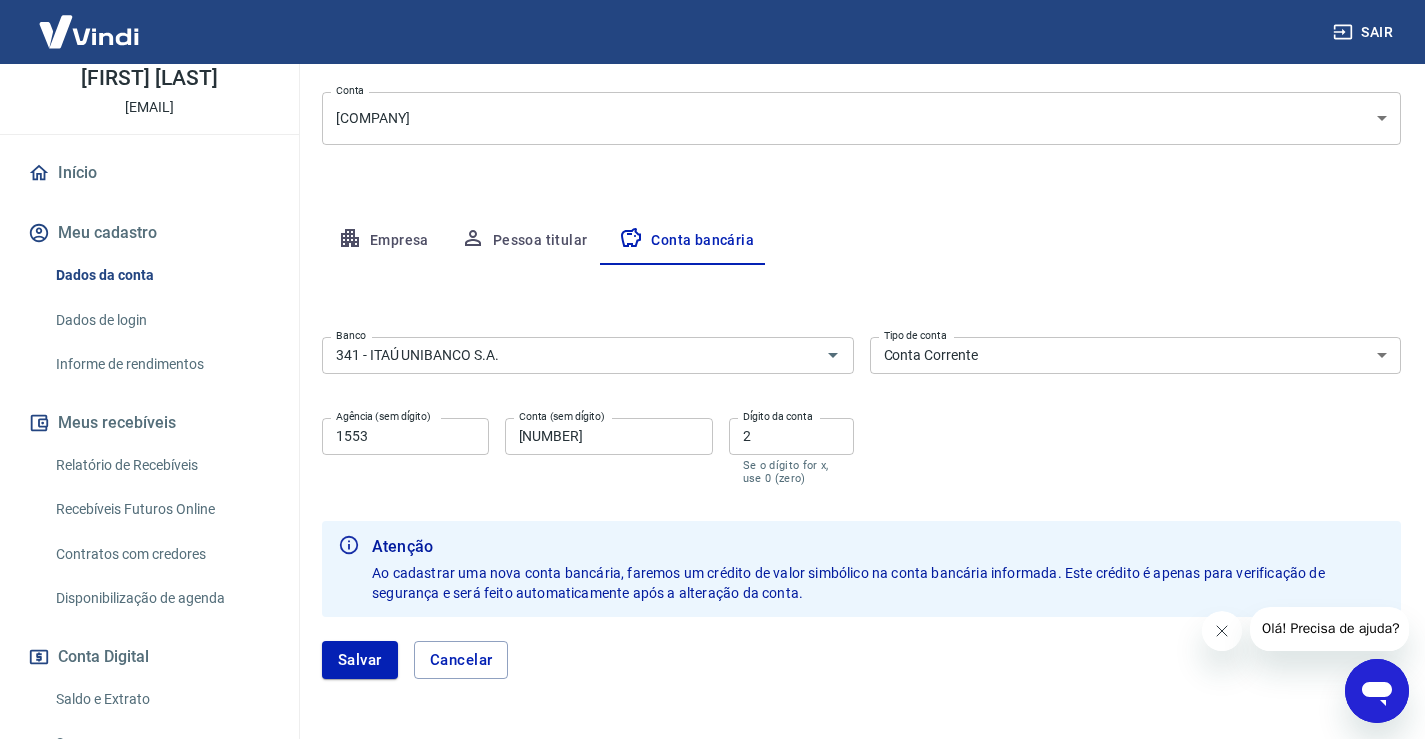 scroll, scrollTop: 316, scrollLeft: 0, axis: vertical 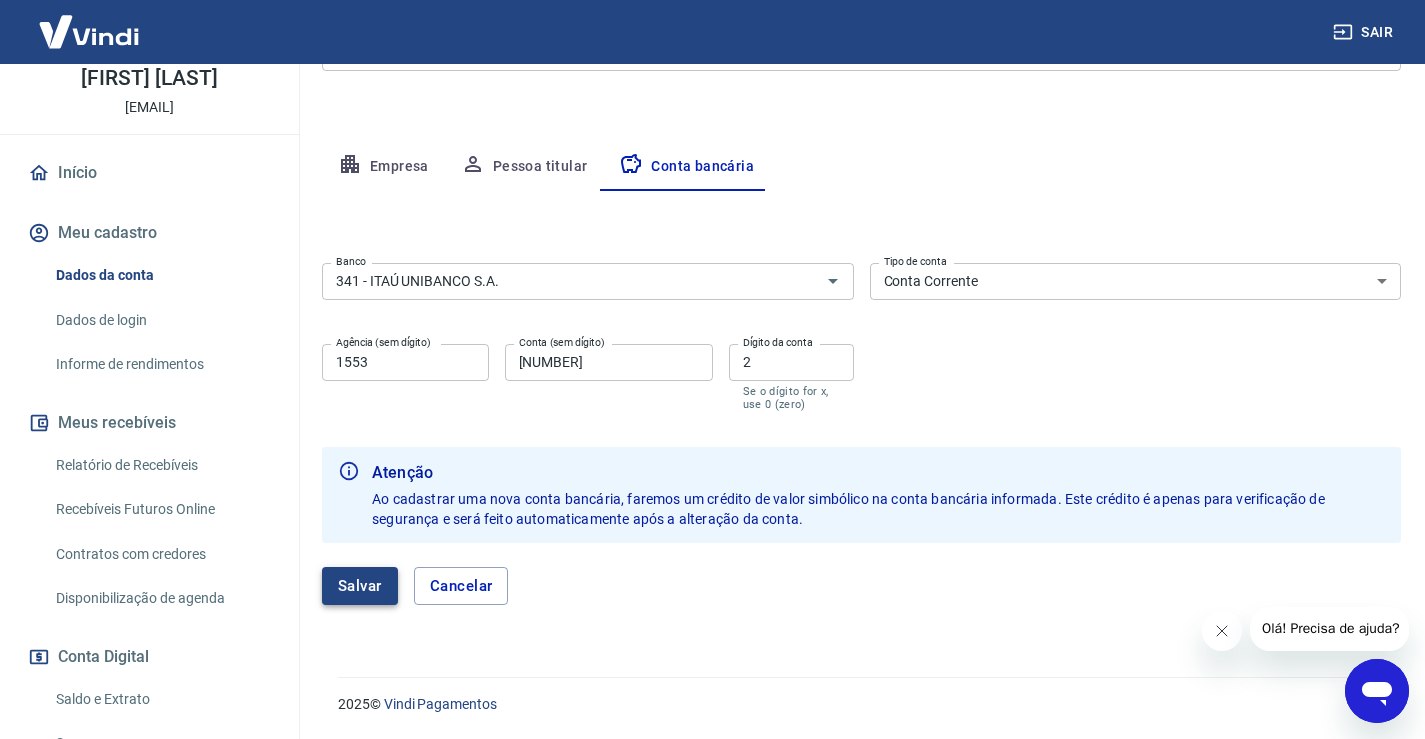 click on "Salvar" at bounding box center (360, 586) 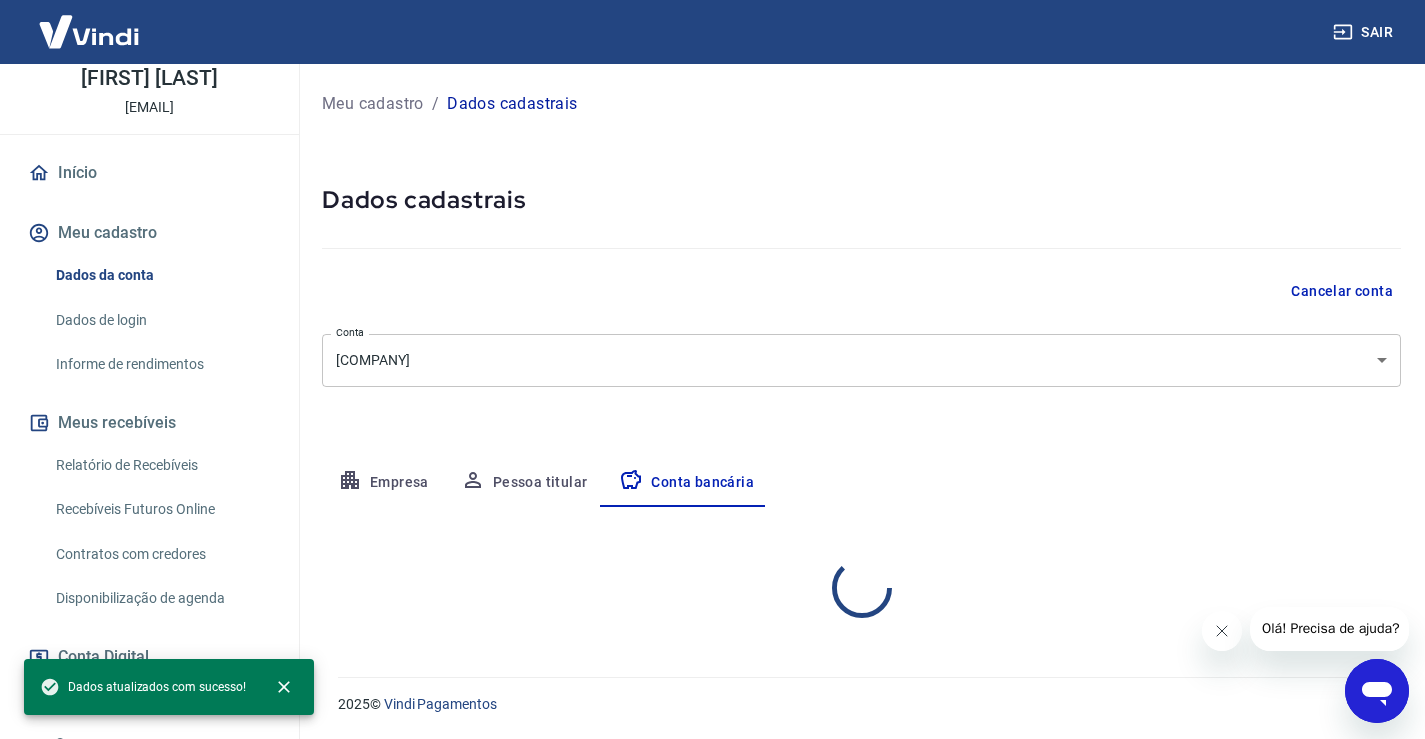 scroll, scrollTop: 0, scrollLeft: 0, axis: both 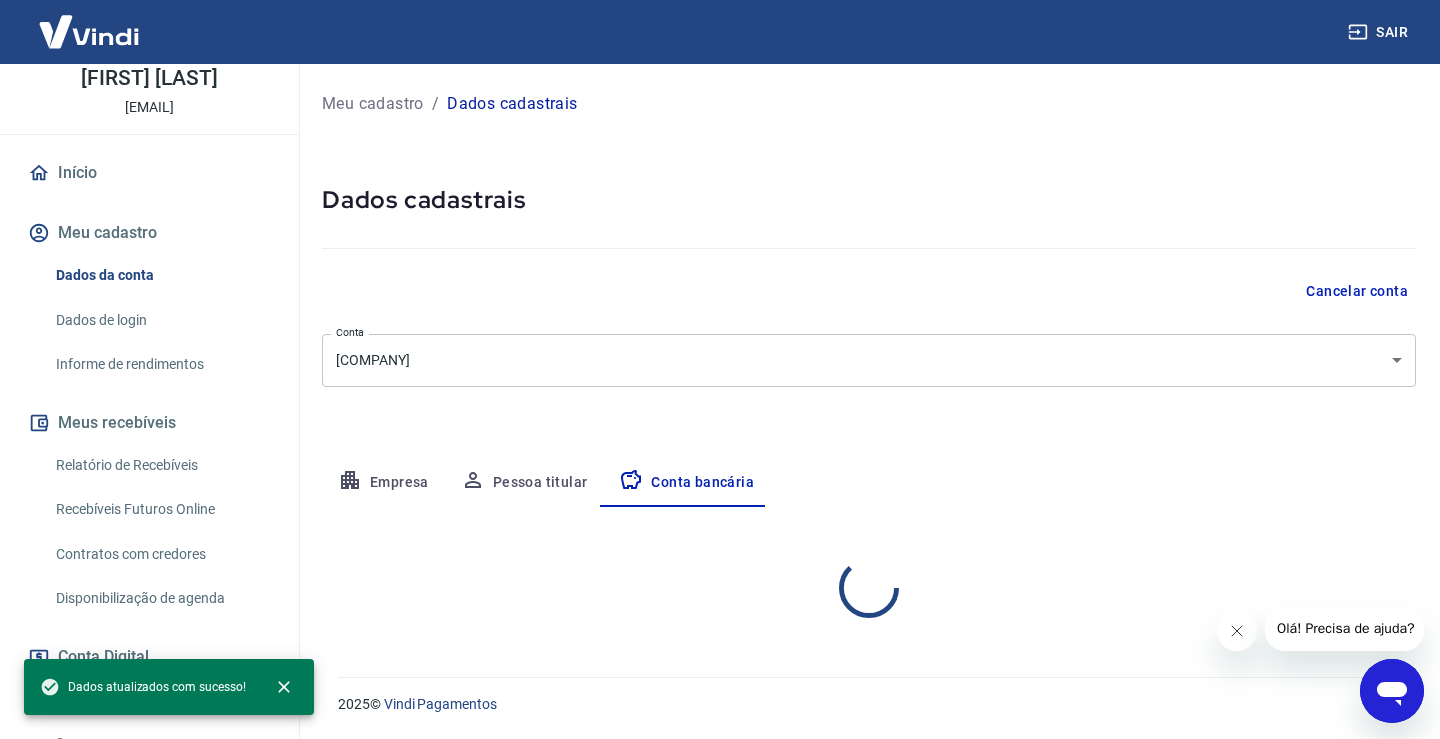 select on "1" 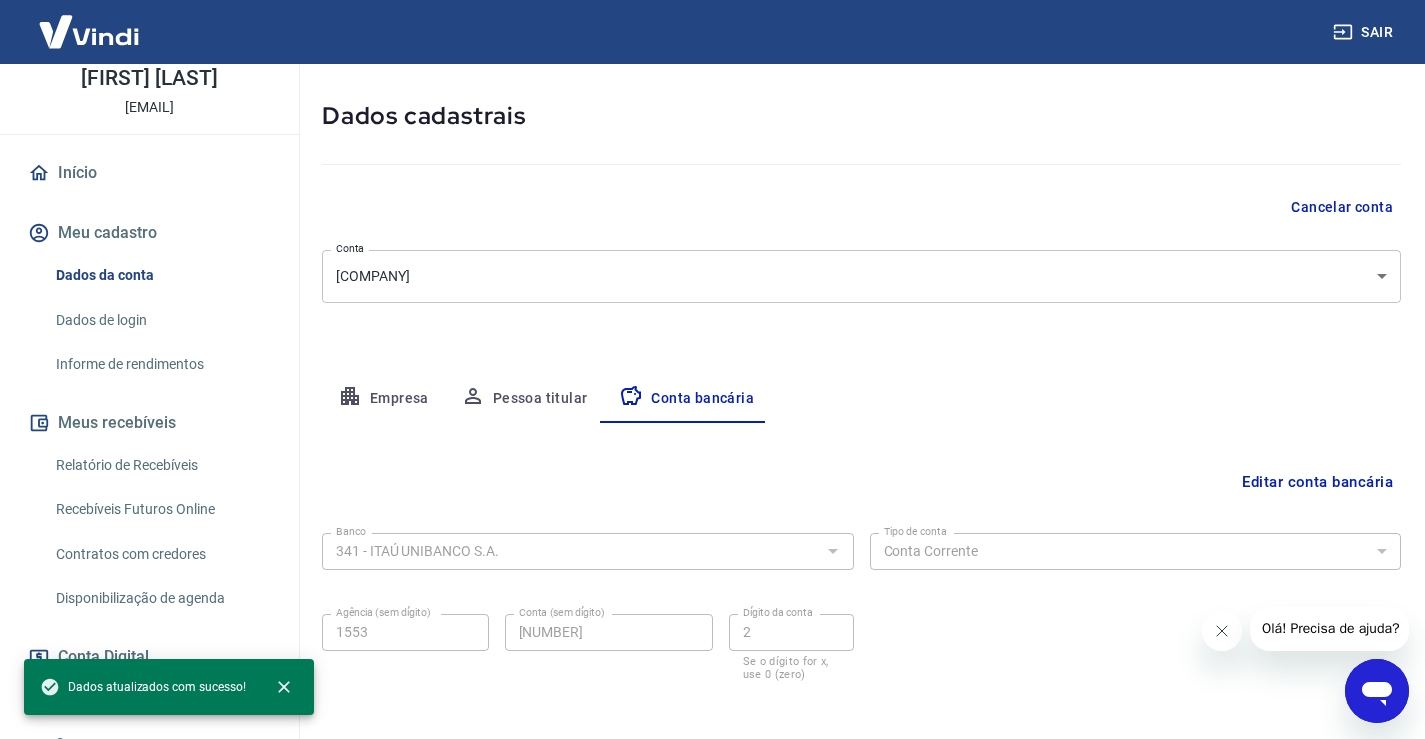 scroll, scrollTop: 172, scrollLeft: 0, axis: vertical 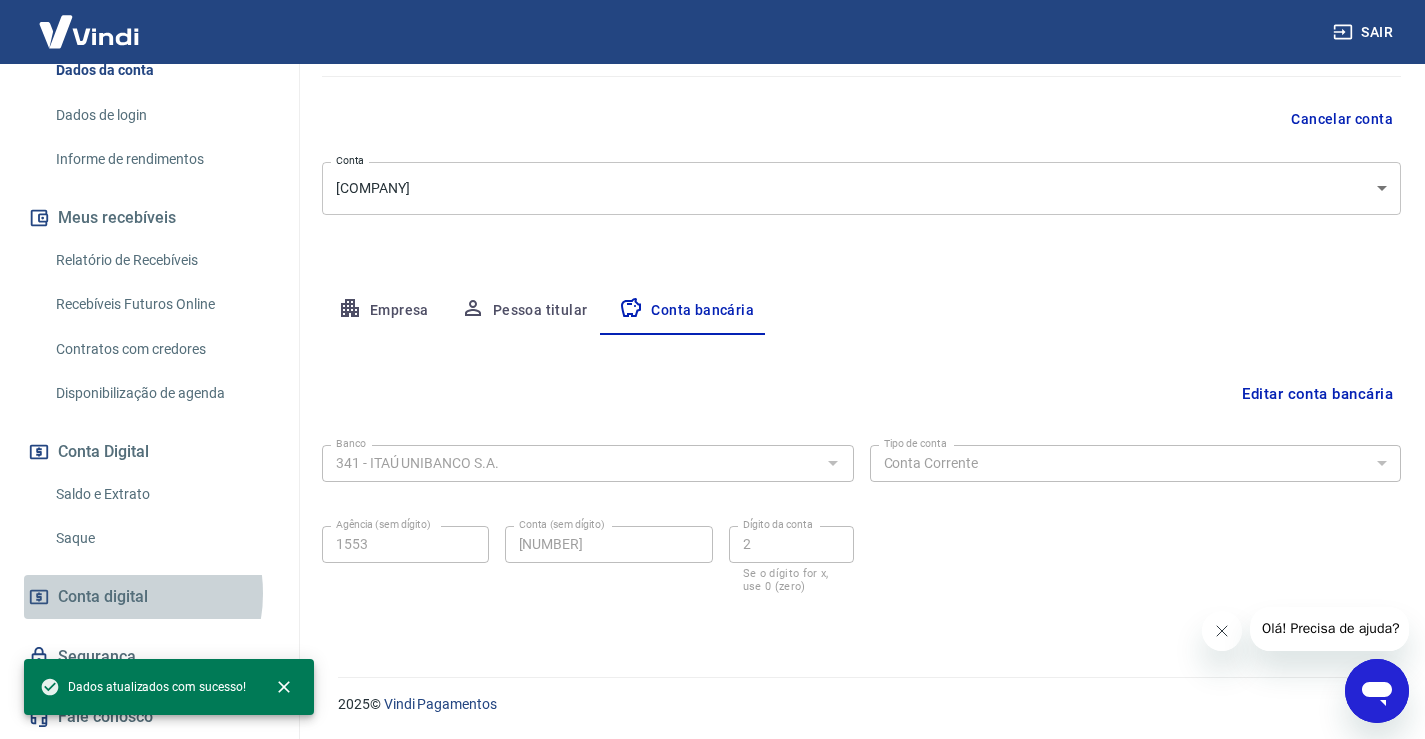 click on "Conta digital" at bounding box center (103, 597) 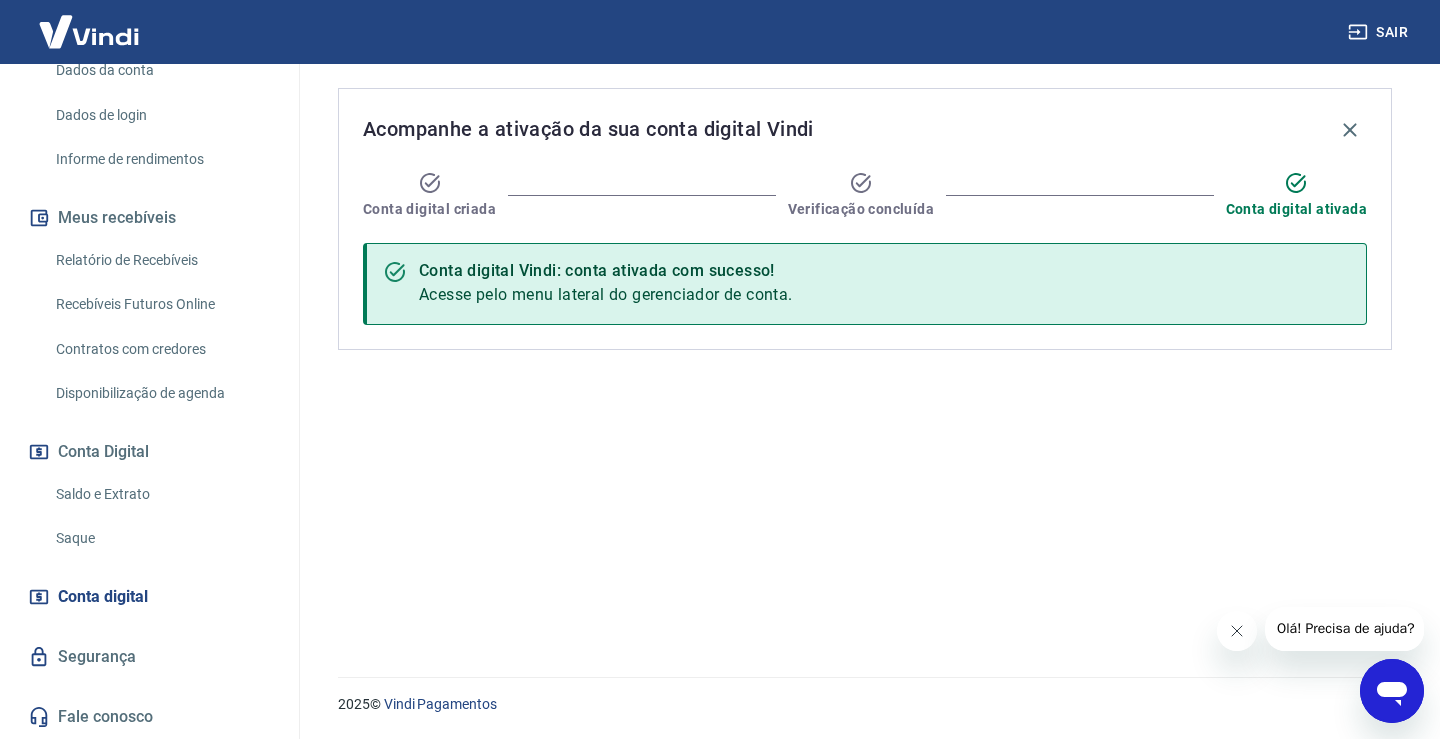 click on "Conta digital Vindi: conta ativada com sucesso!" at bounding box center [606, 271] 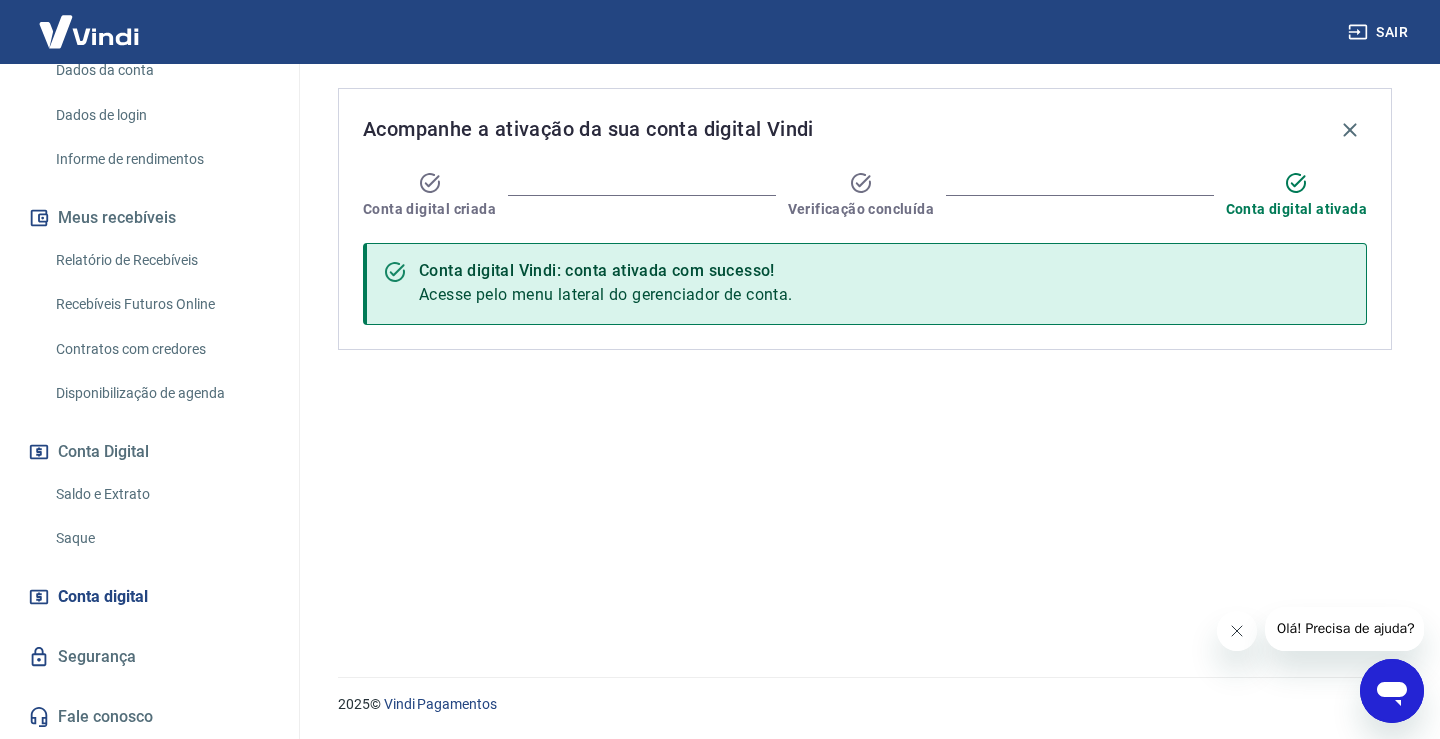 click on "Saque" at bounding box center (161, 538) 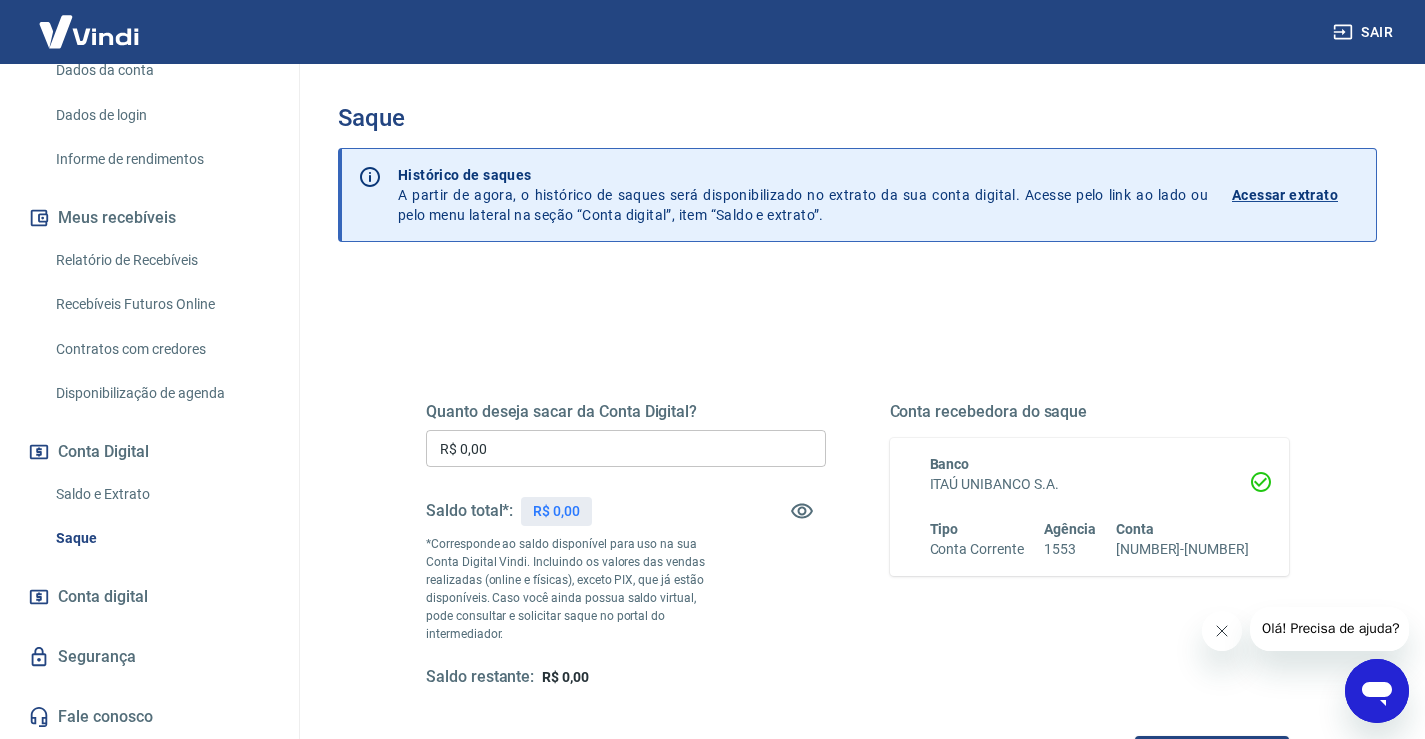 click on "R$ 0,00" at bounding box center (626, 448) 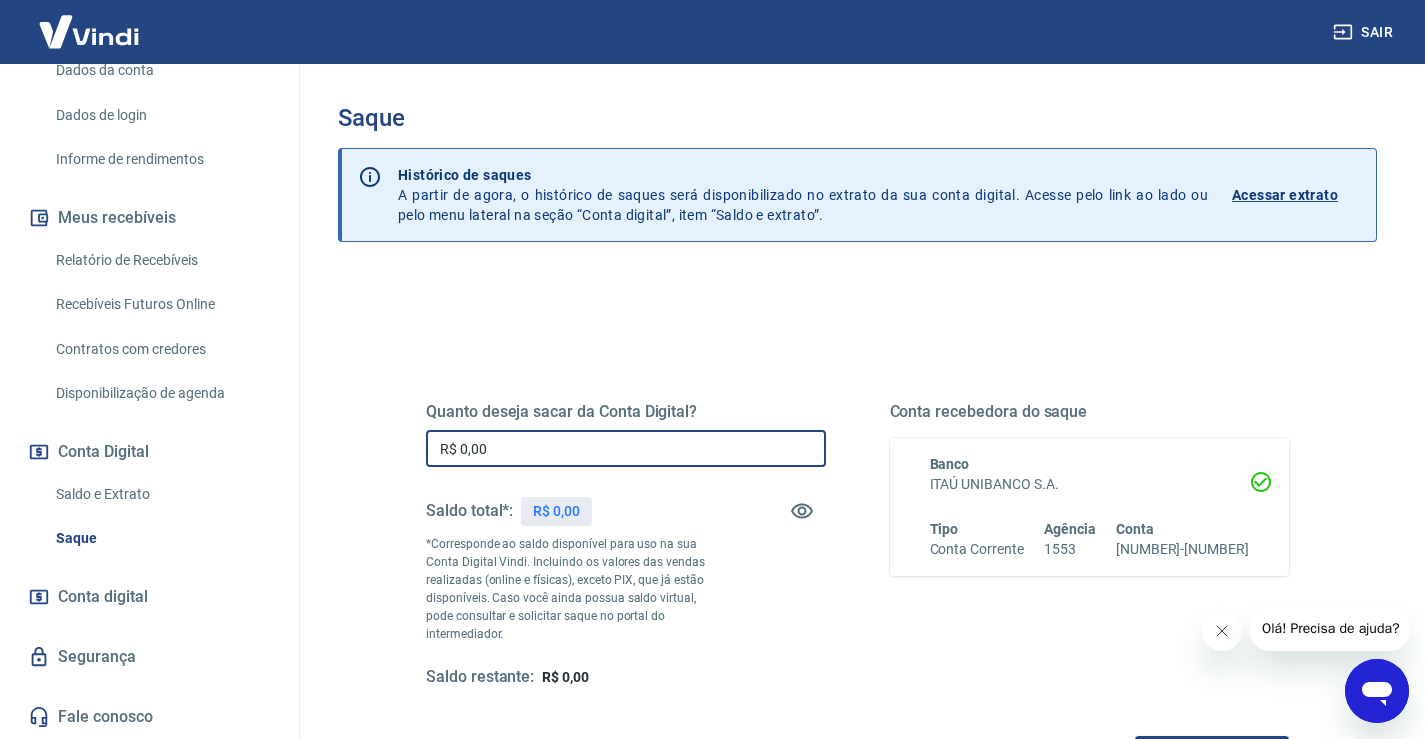 click on "R$ 0,00" at bounding box center [626, 448] 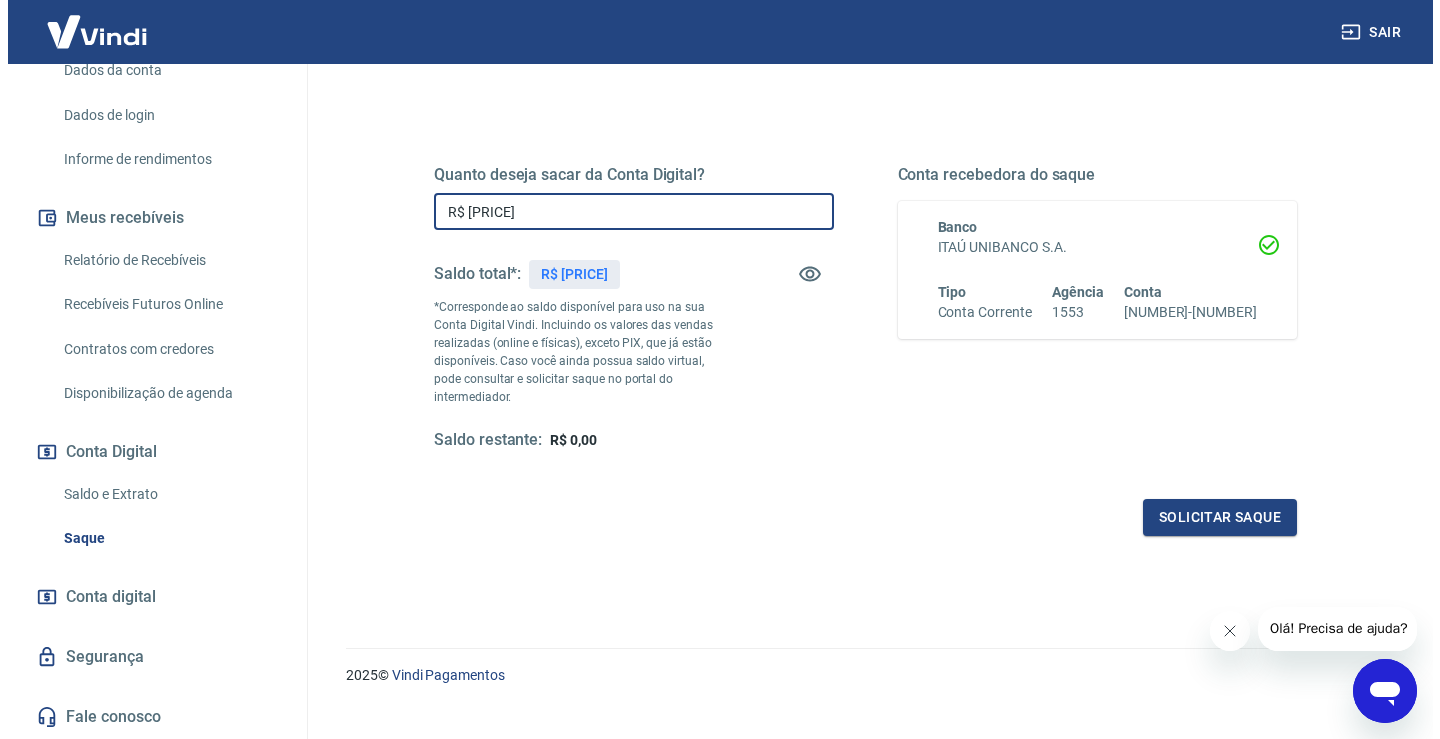 scroll, scrollTop: 250, scrollLeft: 0, axis: vertical 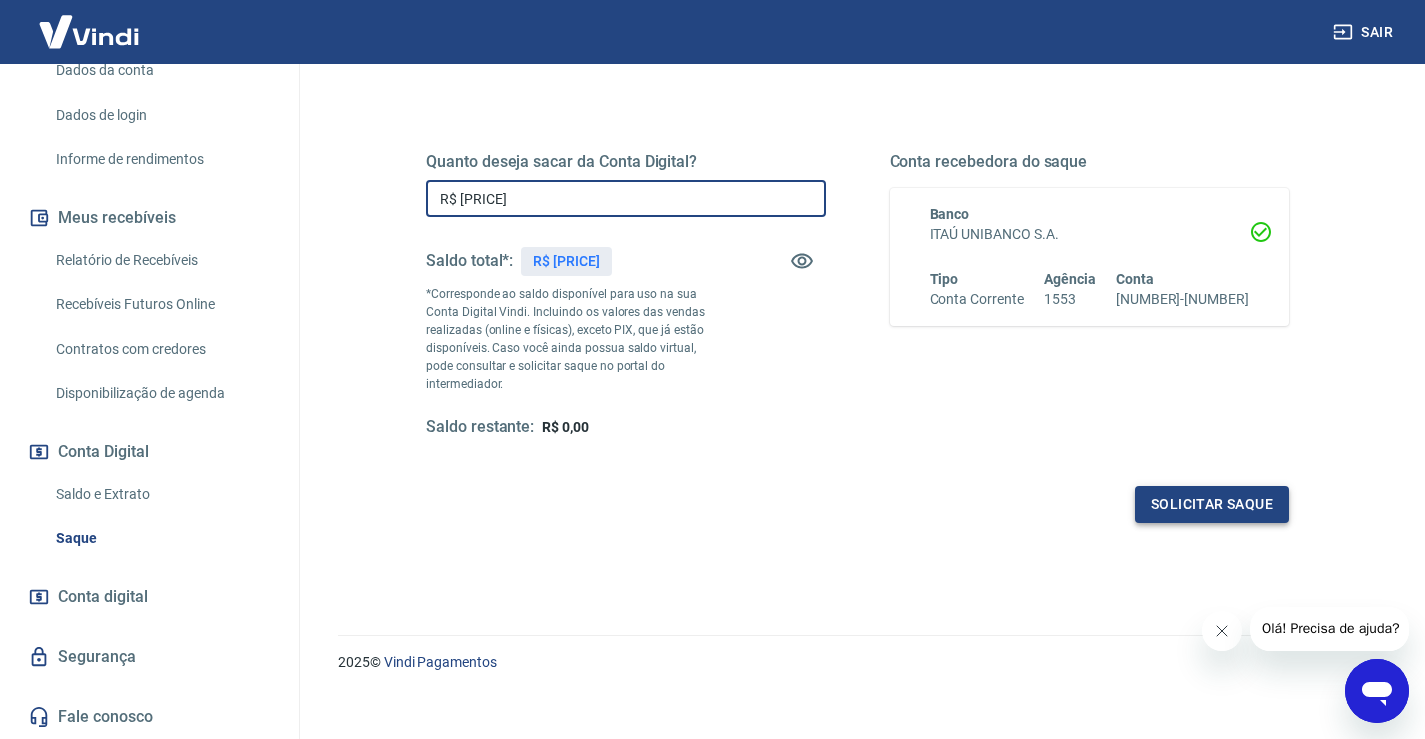 type on "R$ [PRICE]" 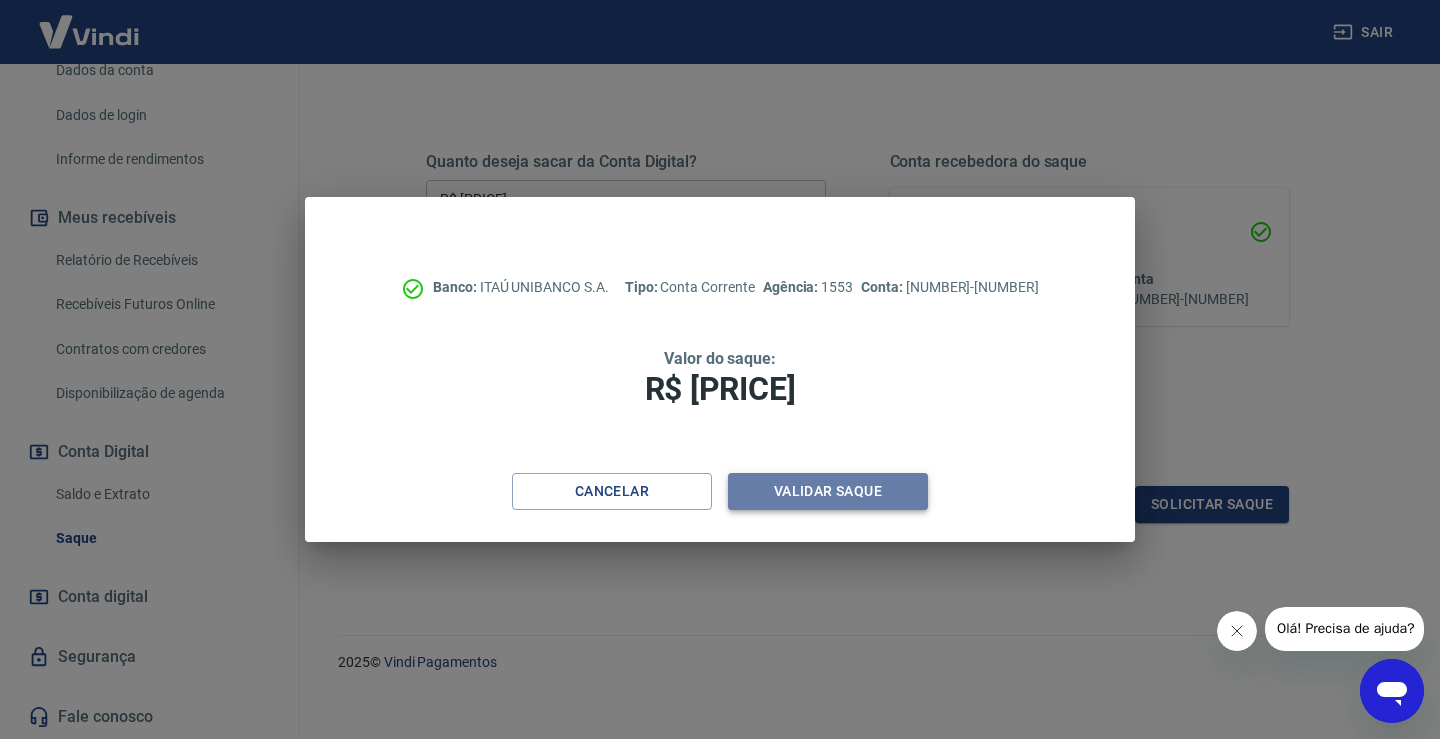 click on "Validar saque" at bounding box center [828, 491] 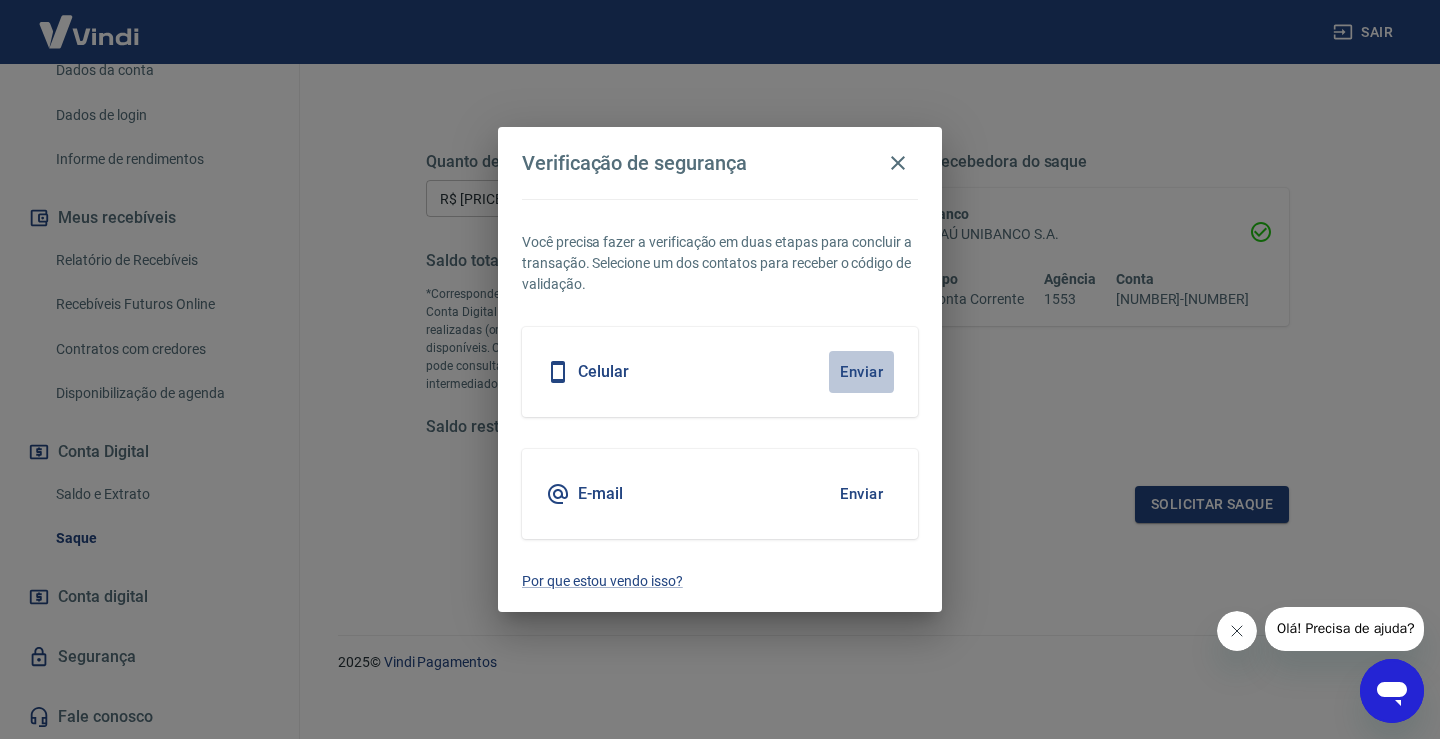 click on "Enviar" at bounding box center [861, 372] 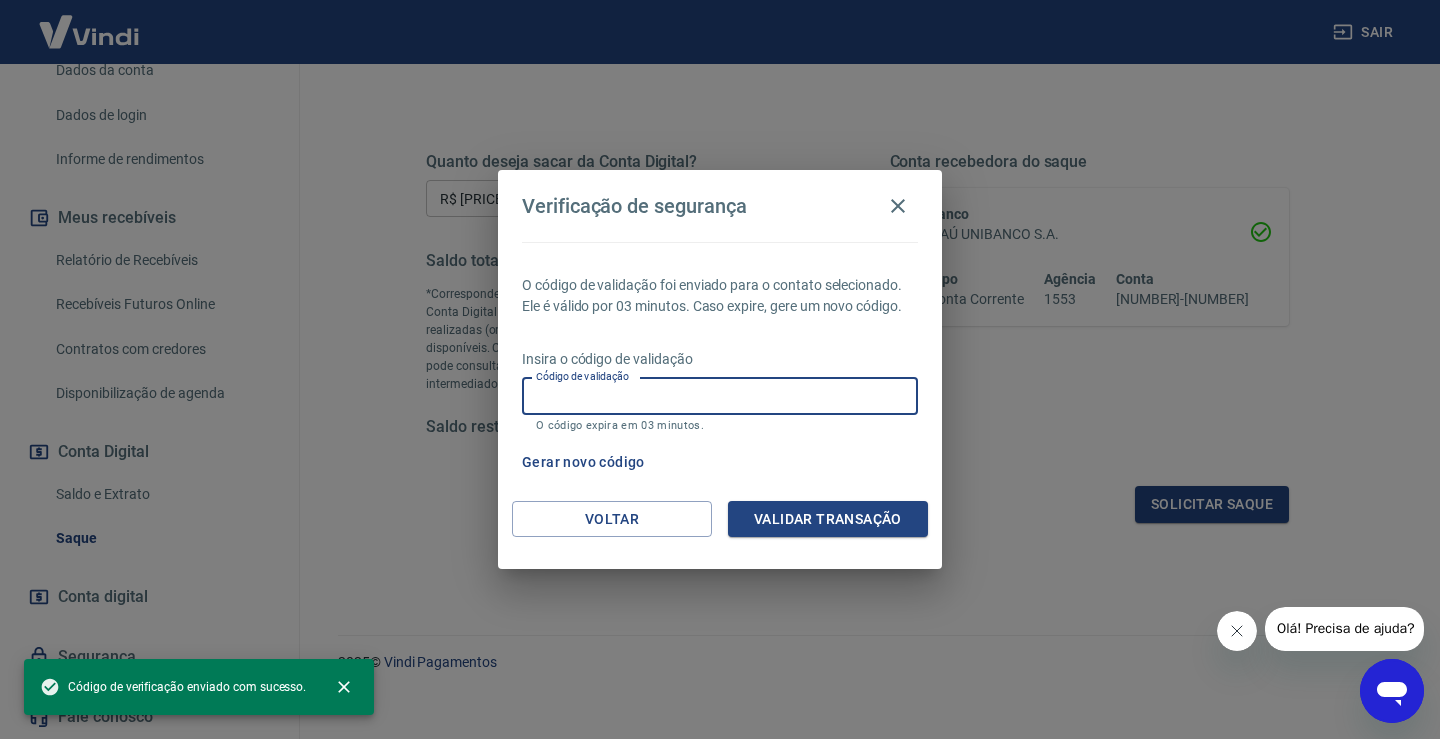 click on "Código de validação" at bounding box center [720, 396] 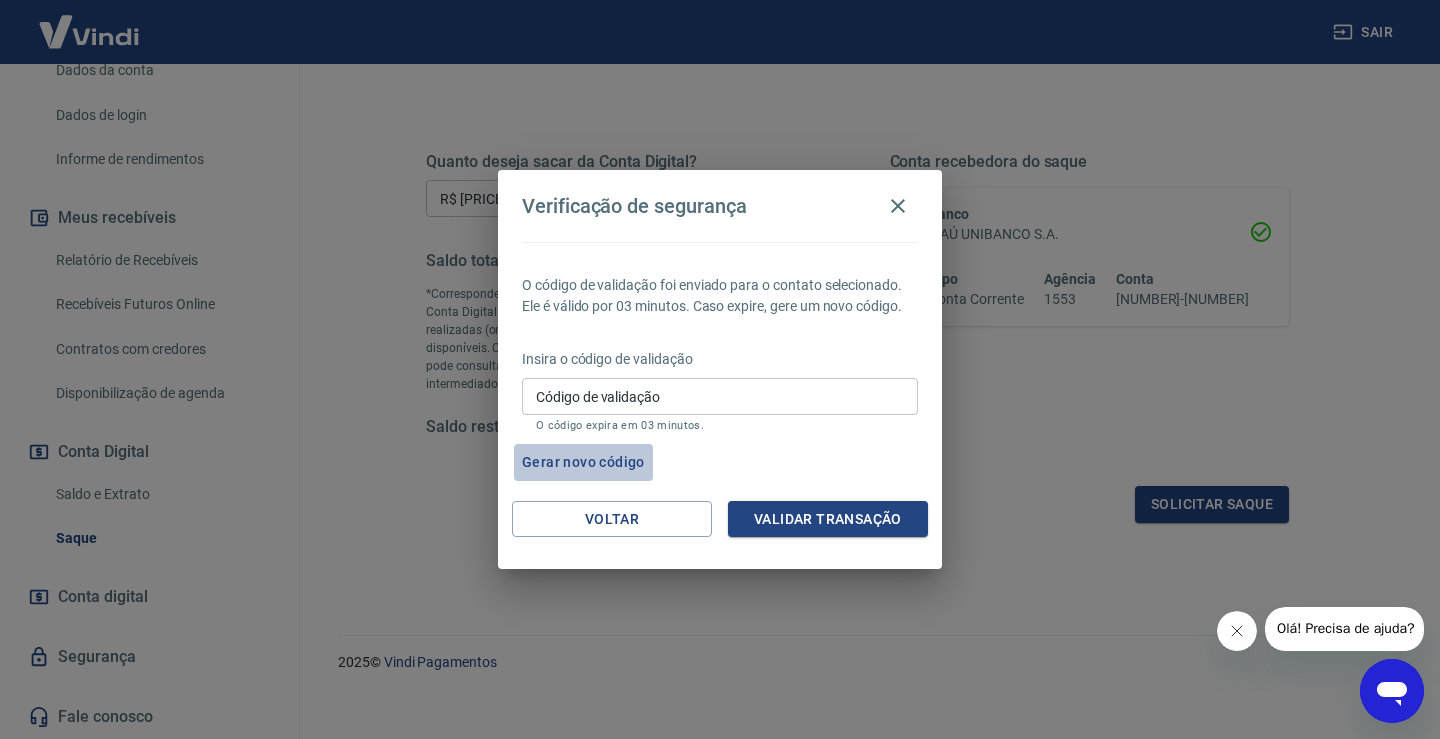 click on "Gerar novo código" at bounding box center (583, 462) 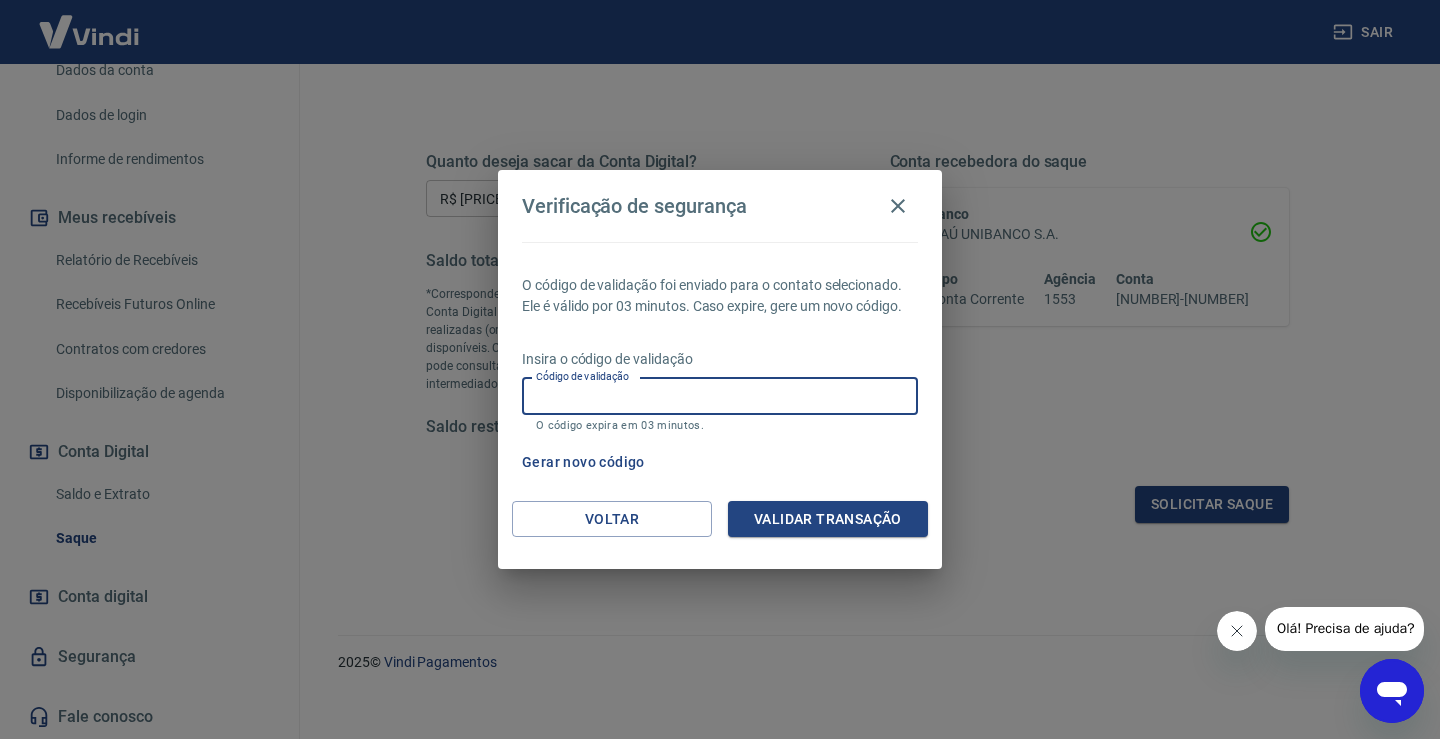 click on "Código de validação" at bounding box center (720, 396) 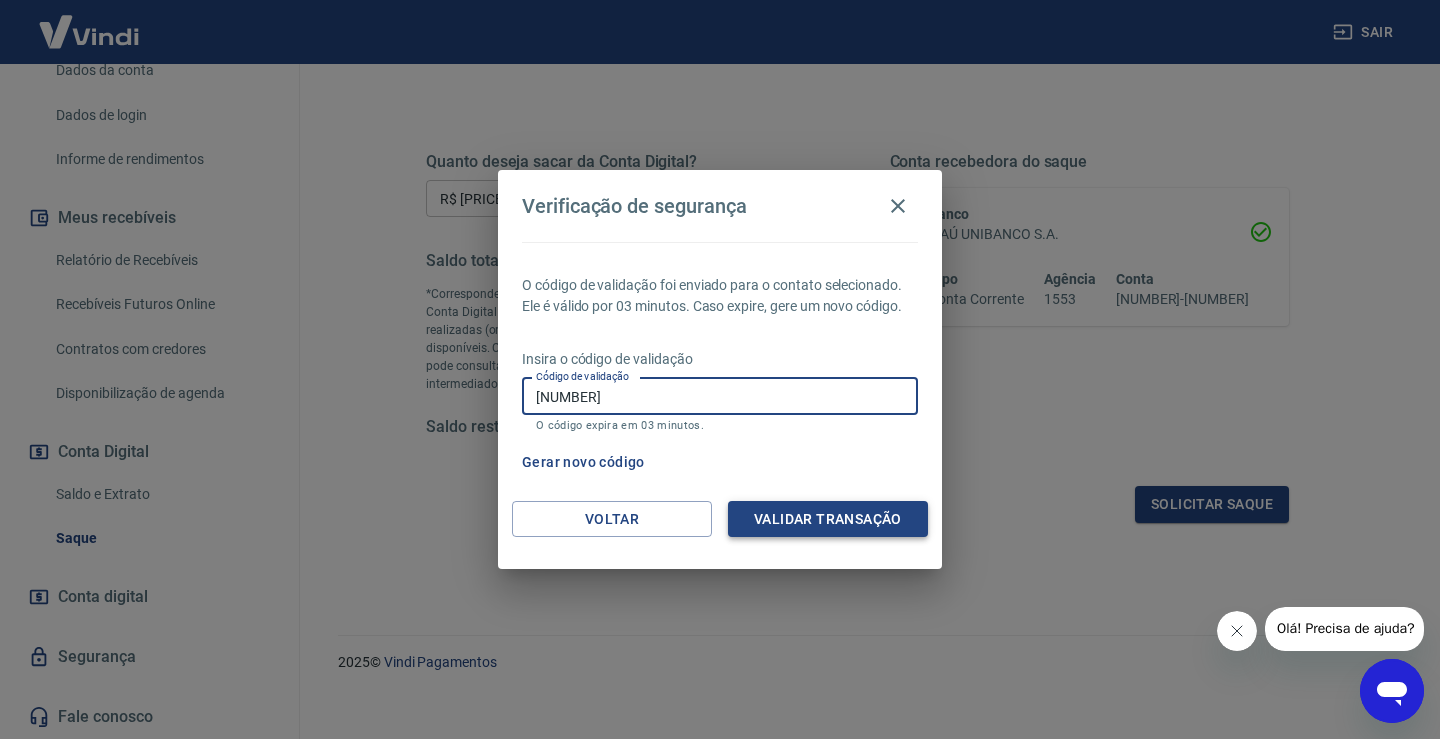 type on "[NUMBER]" 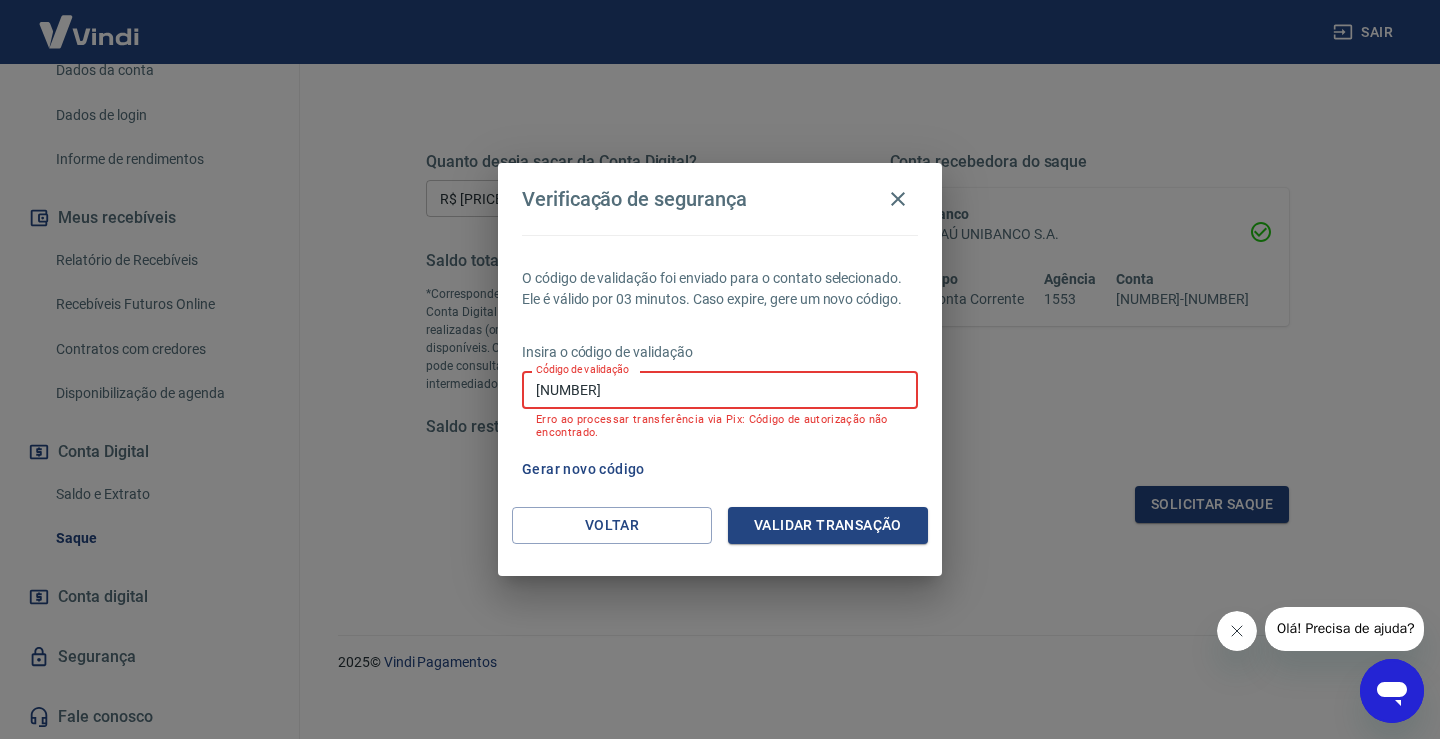 drag, startPoint x: 764, startPoint y: 376, endPoint x: 477, endPoint y: 365, distance: 287.21072 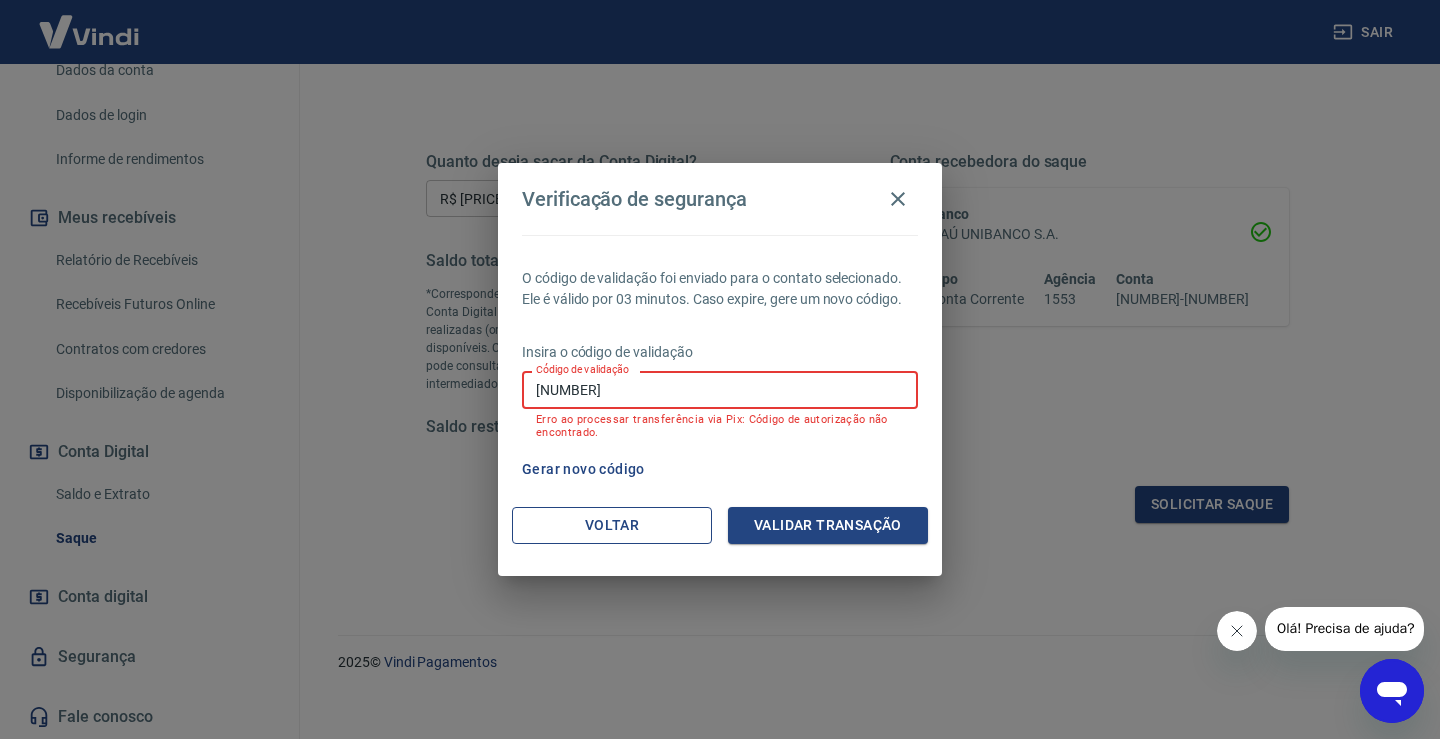 click on "Voltar" at bounding box center (612, 525) 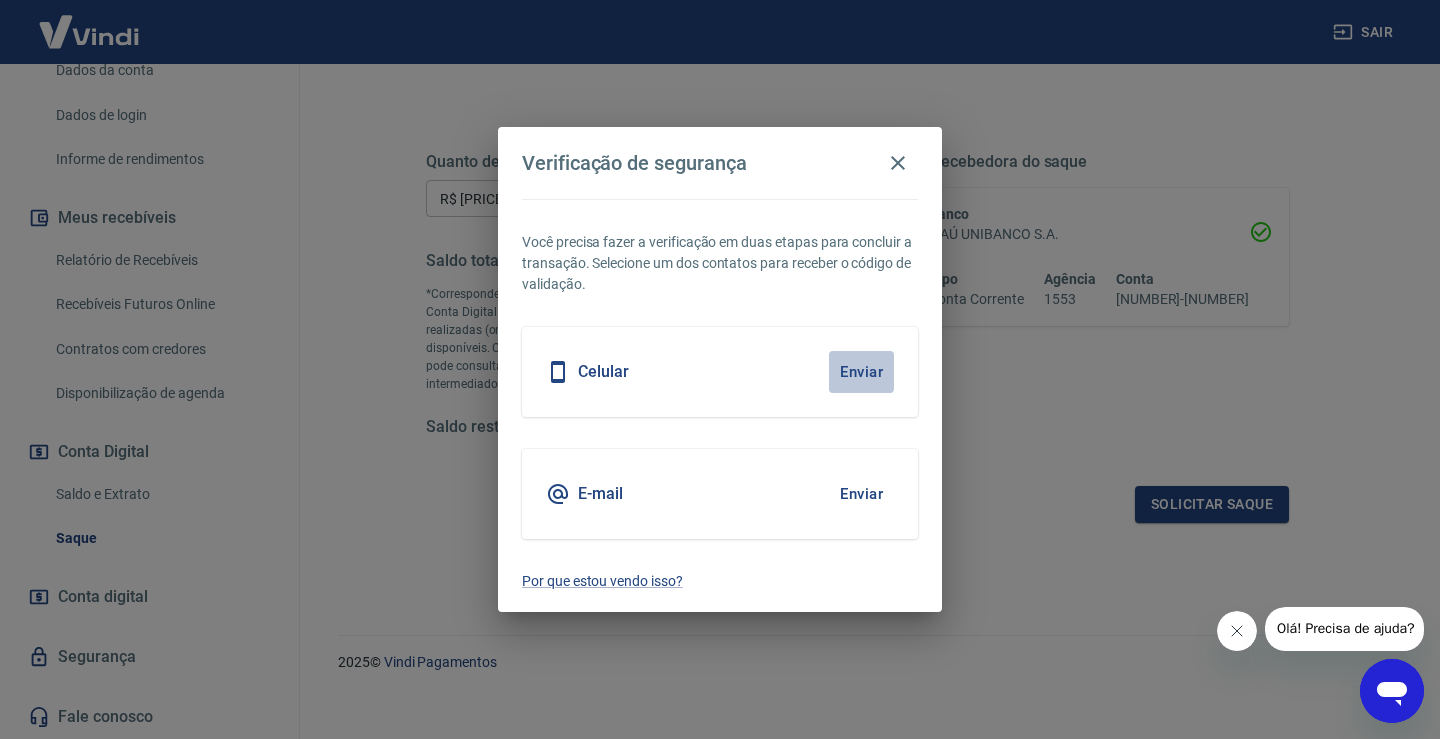 click on "Enviar" at bounding box center (861, 372) 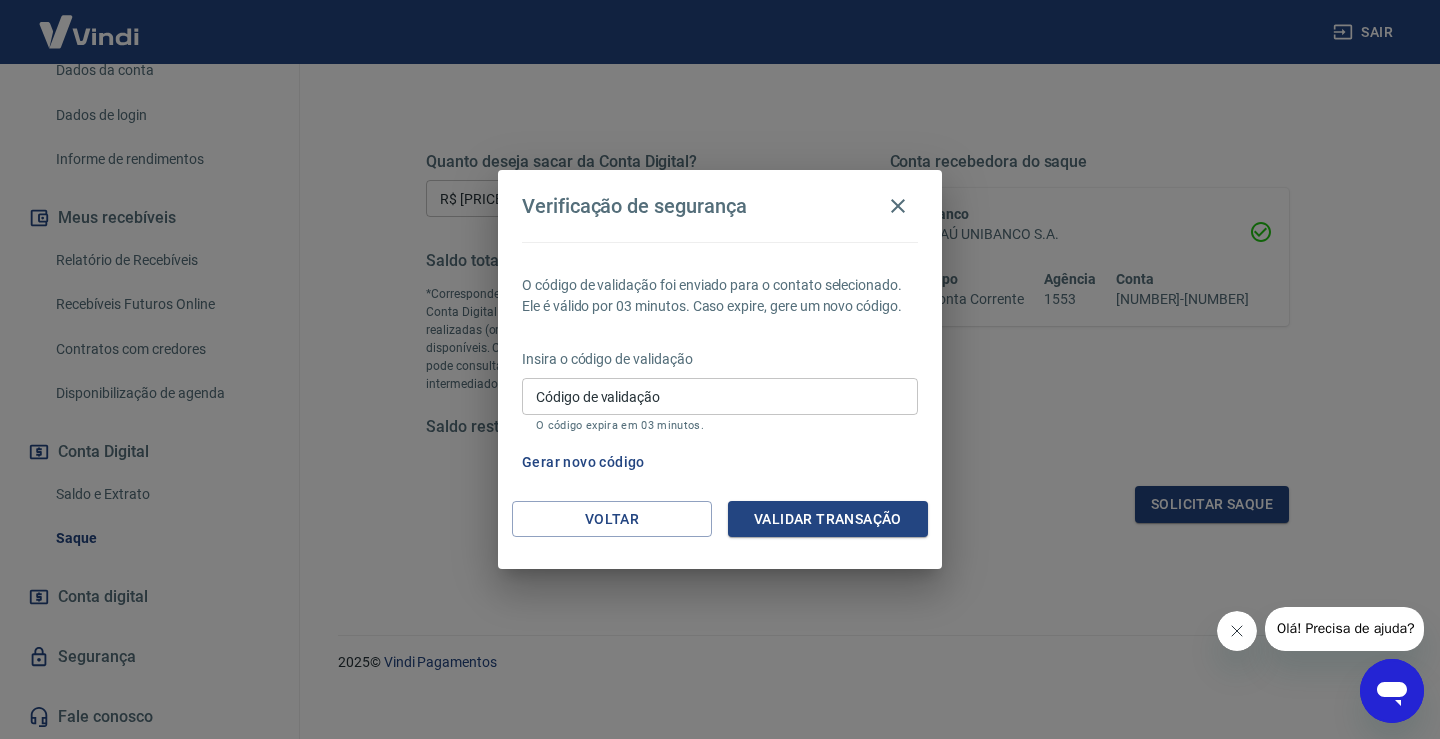 click on "Código de validação" at bounding box center [720, 396] 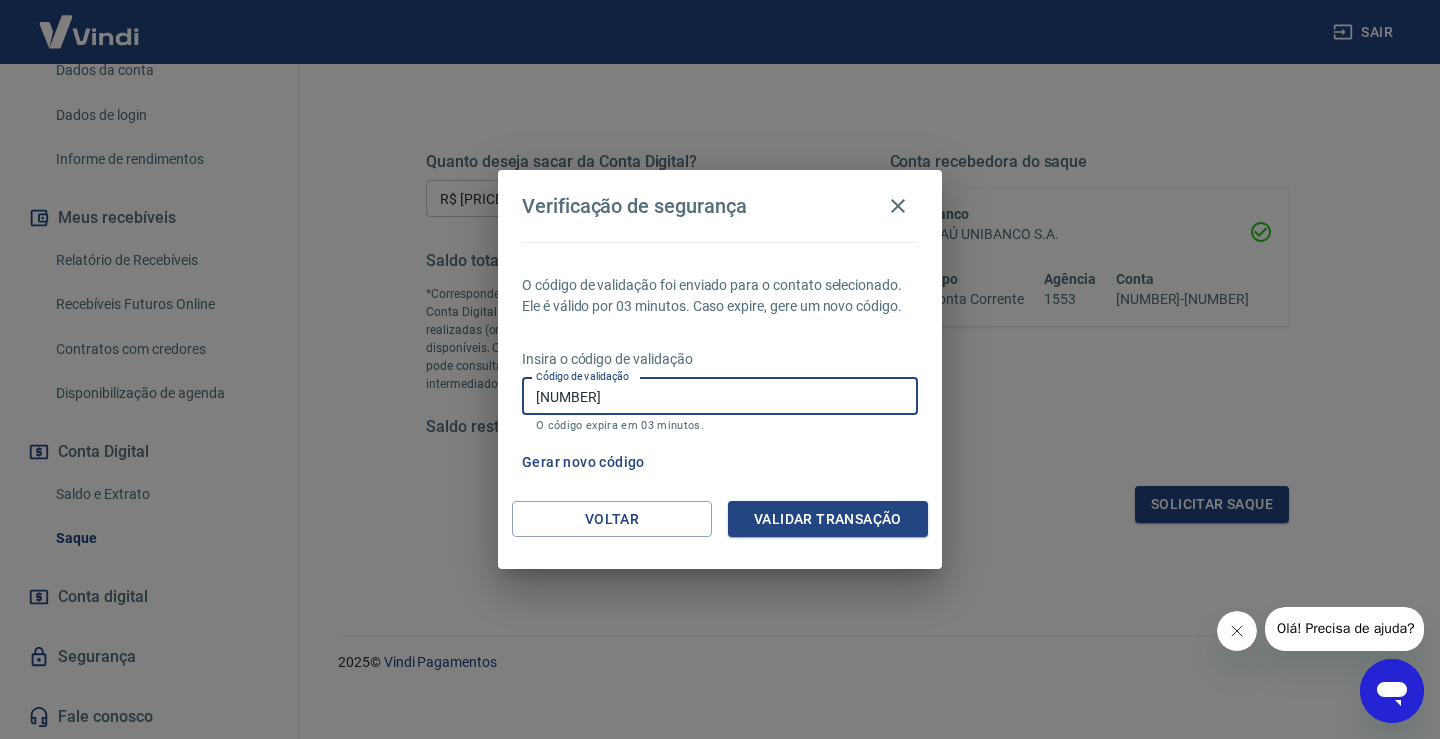 type on "[NUMBER]" 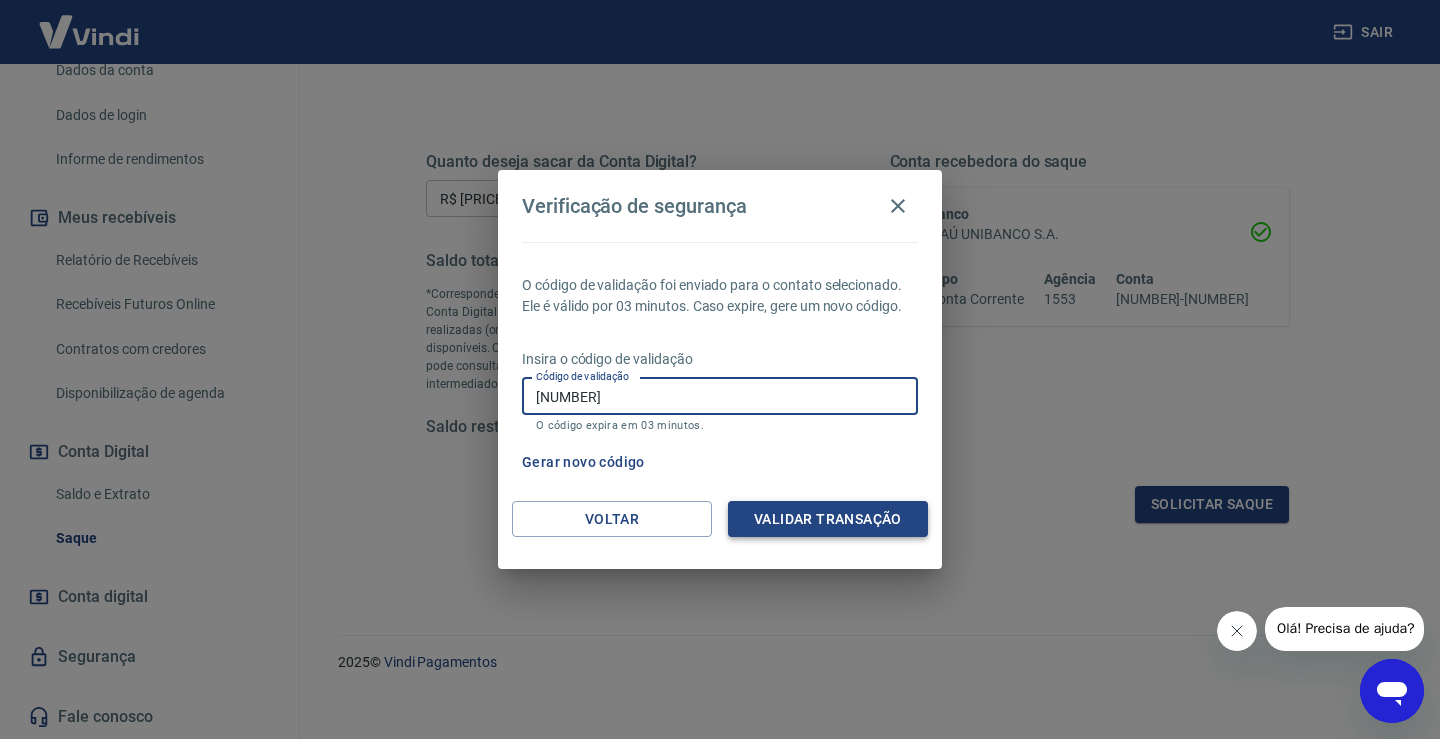 click on "Validar transação" at bounding box center [828, 519] 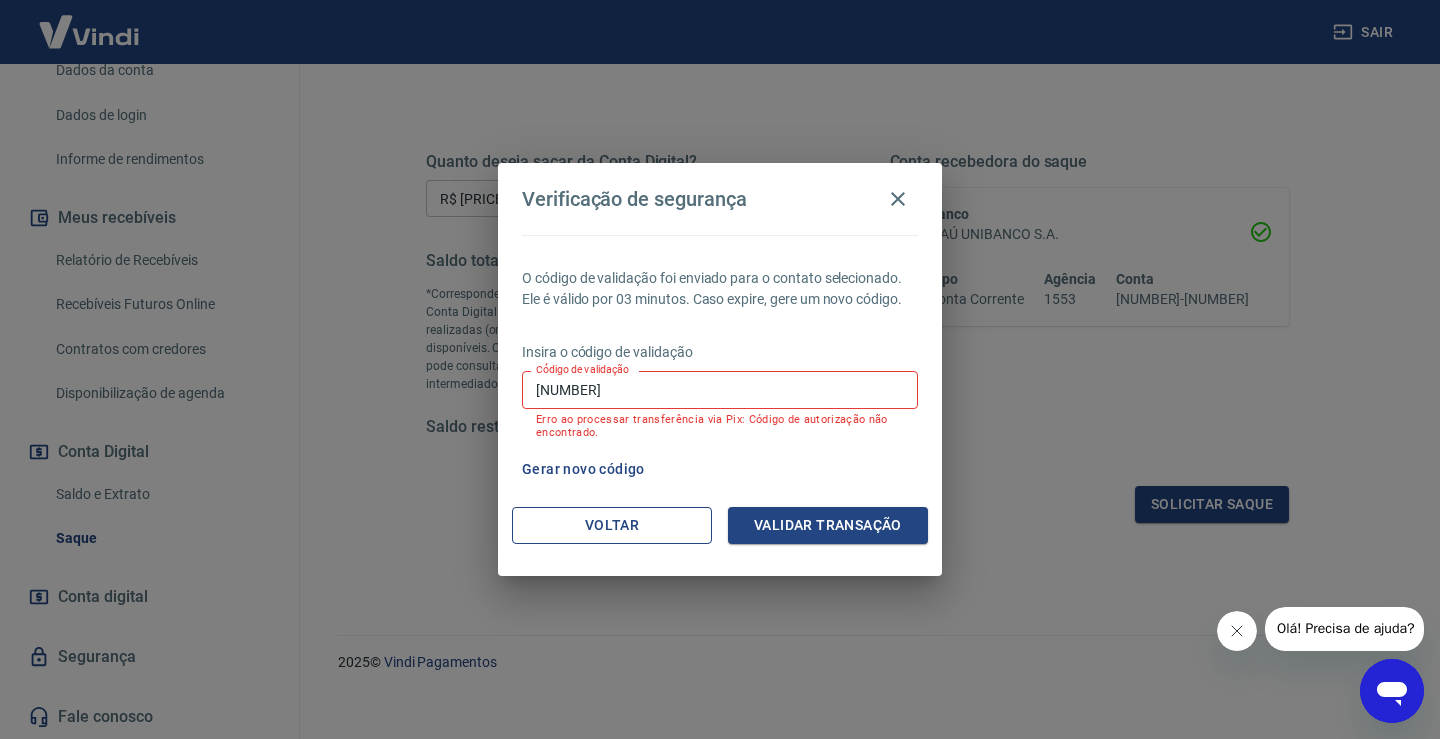 click on "Voltar" at bounding box center [612, 525] 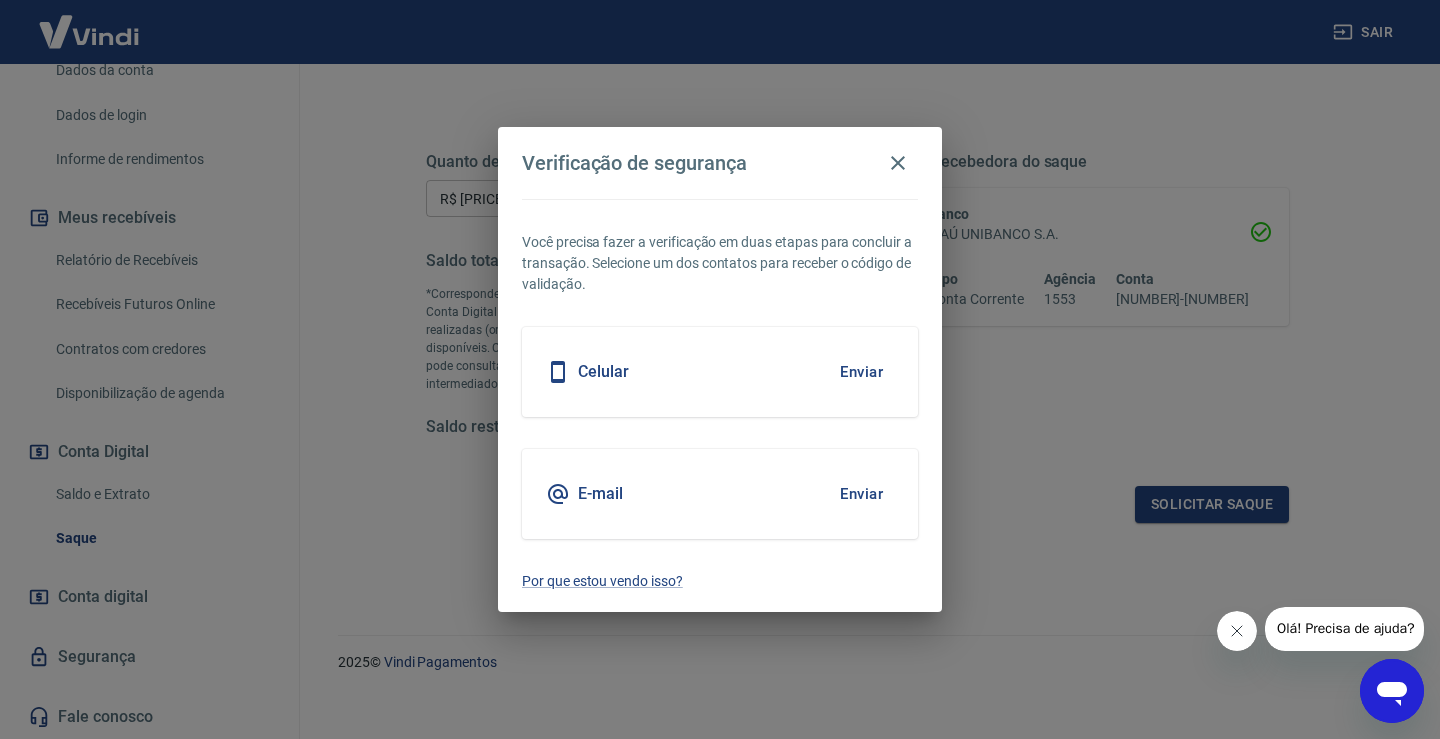 click on "E-mail Enviar" at bounding box center (720, 494) 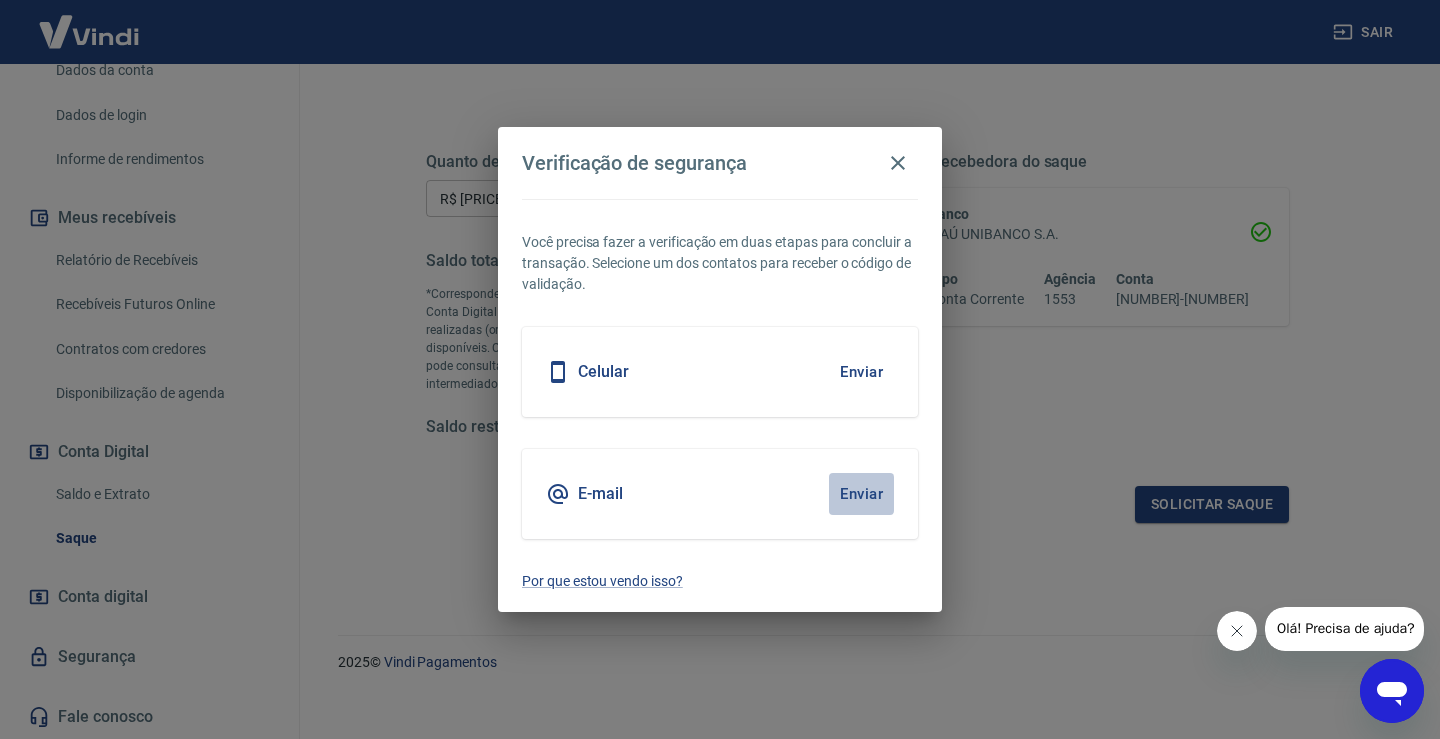 click on "Enviar" at bounding box center [861, 494] 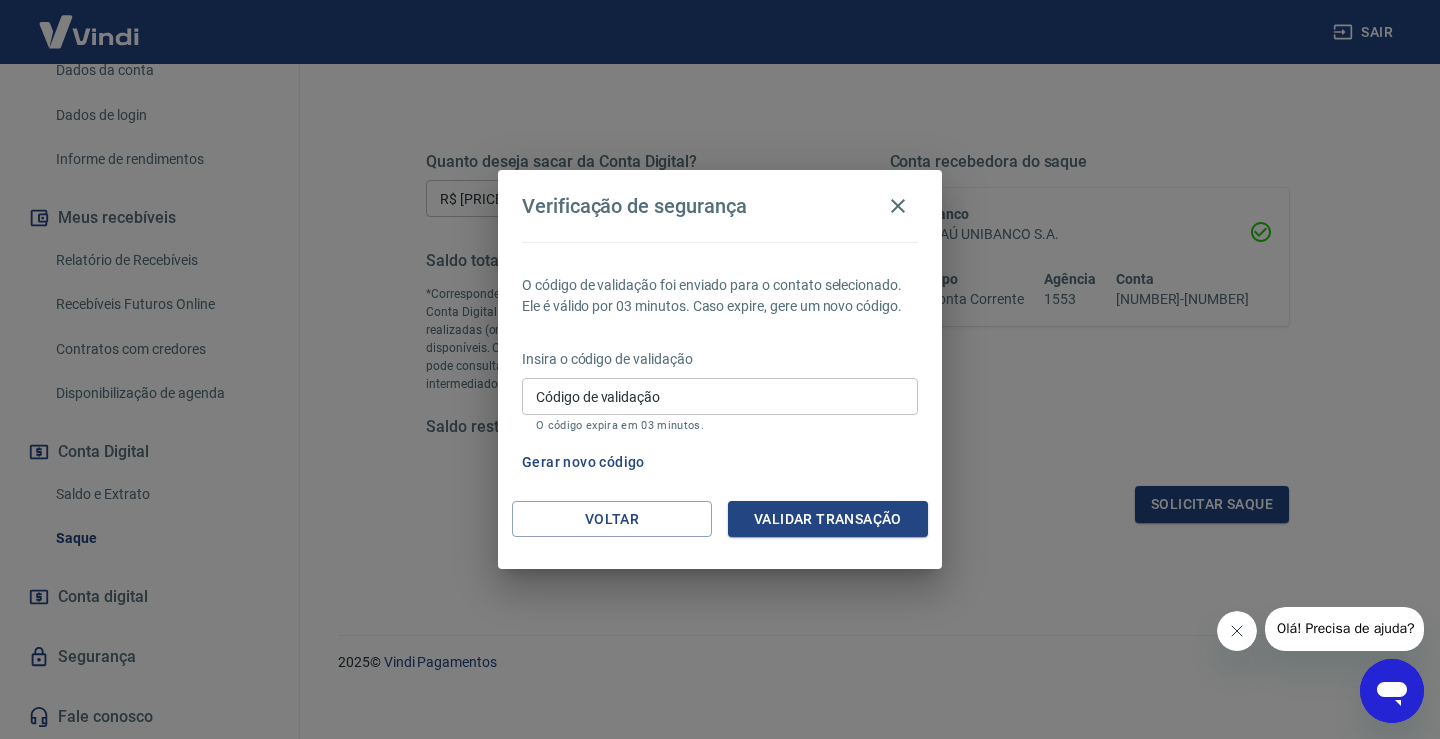 click on "Código de validação" at bounding box center (720, 396) 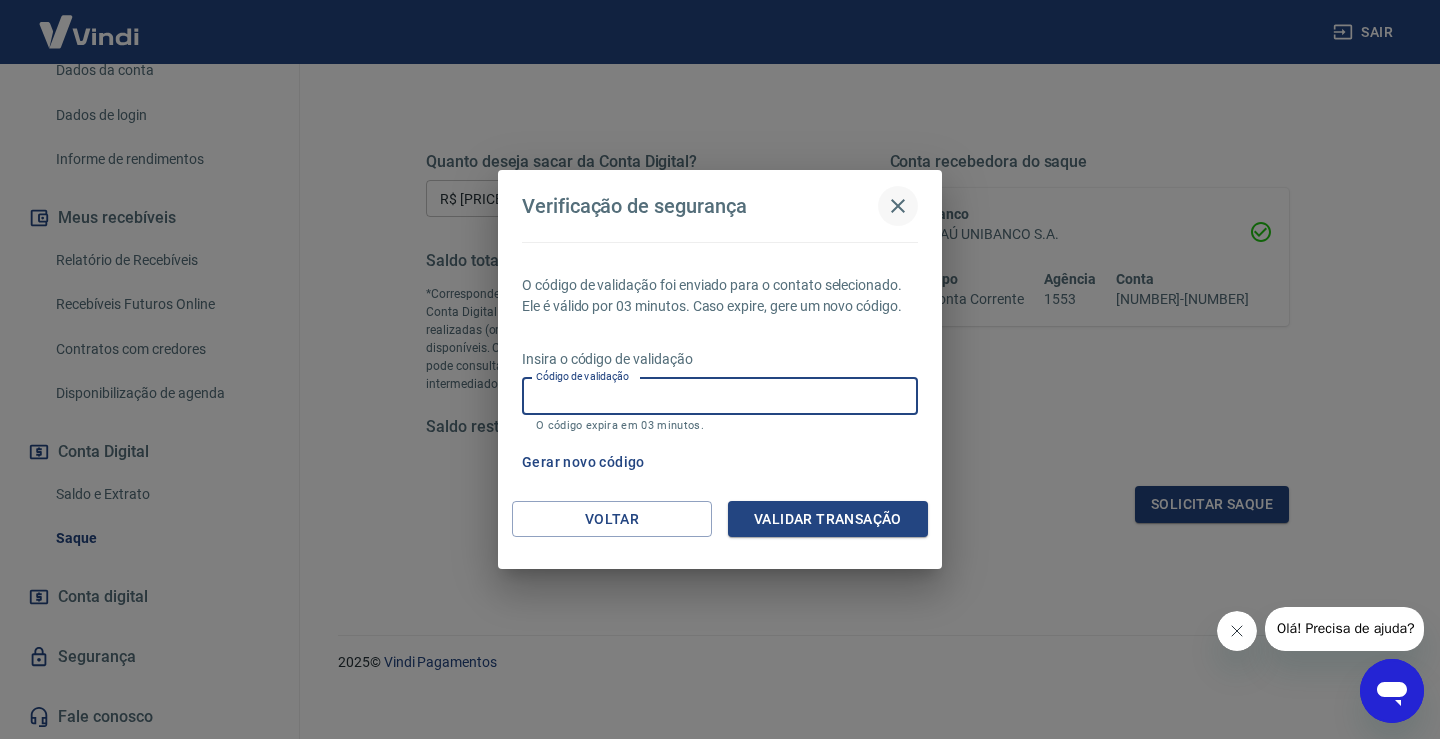 click 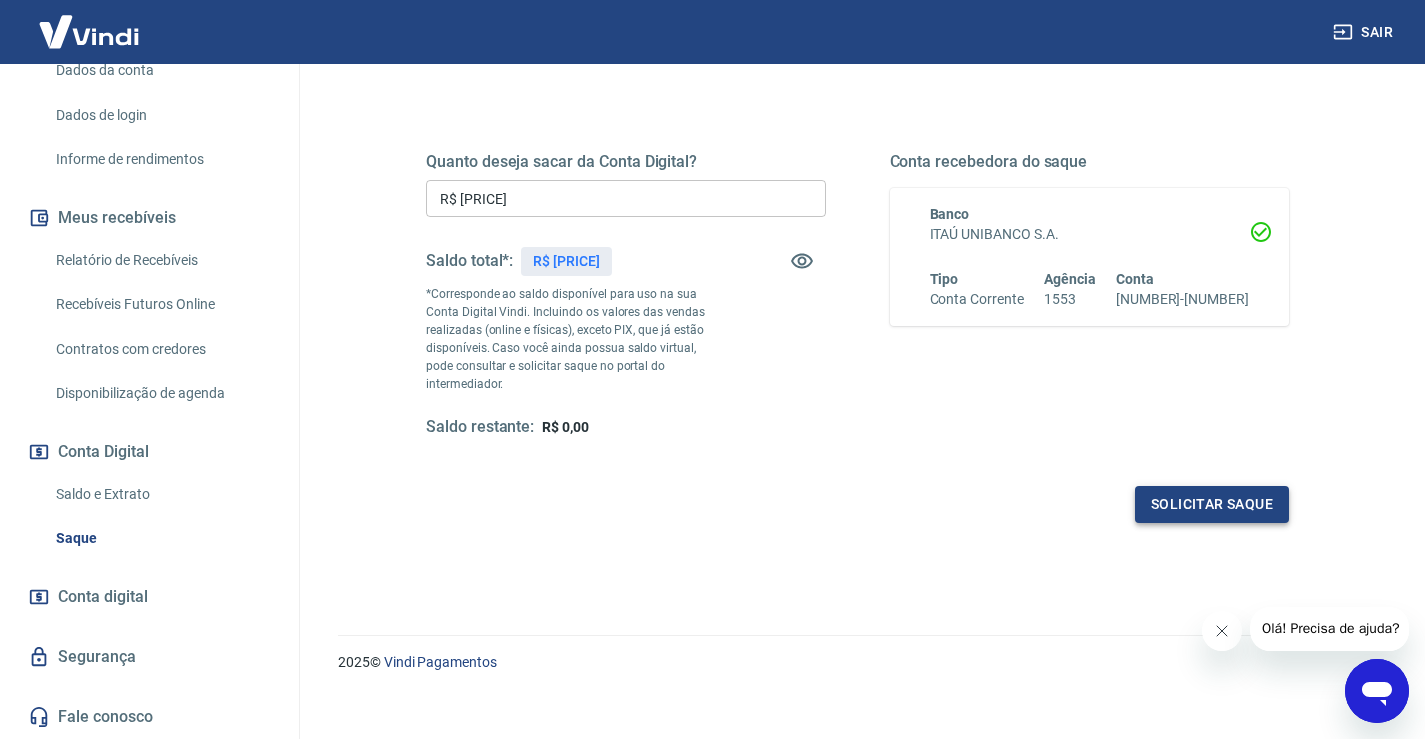 click on "Solicitar saque" at bounding box center [1212, 504] 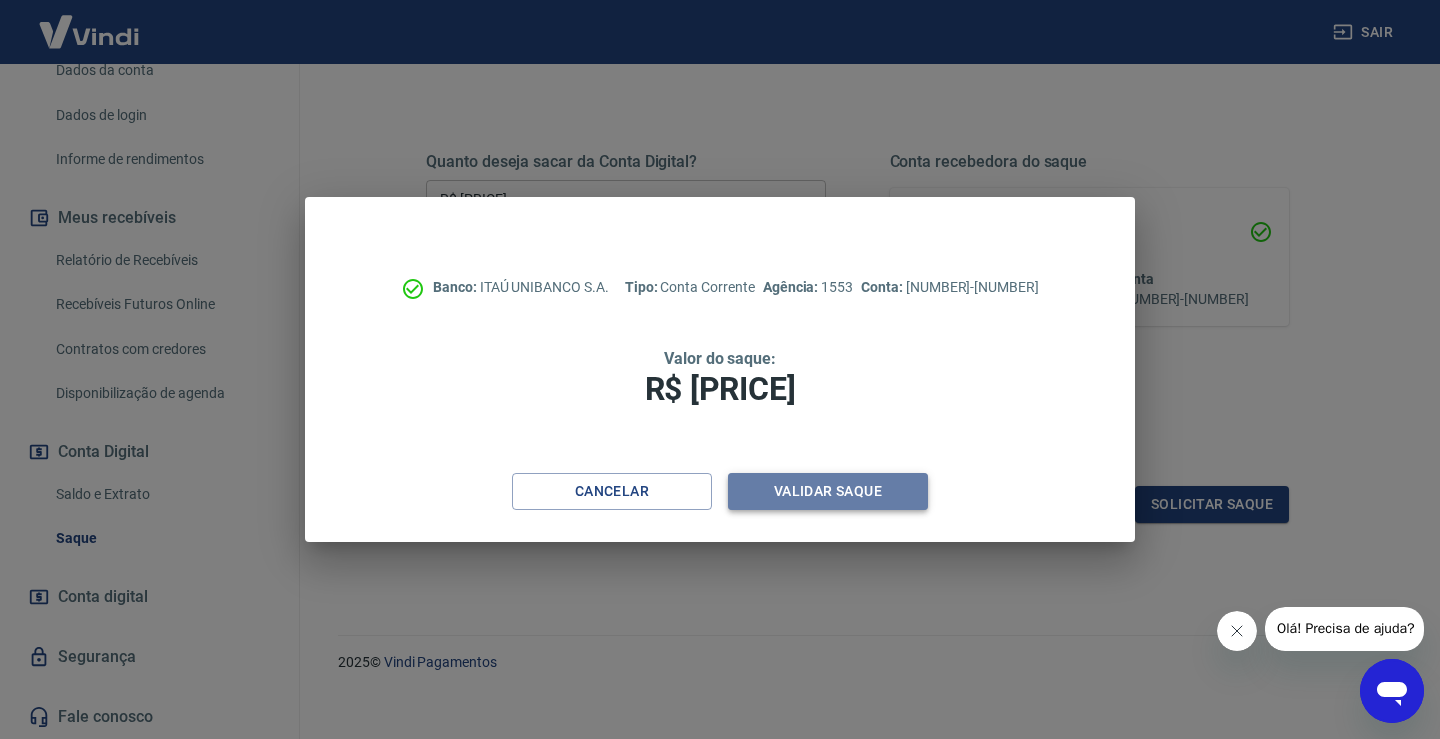 click on "Validar saque" at bounding box center [828, 491] 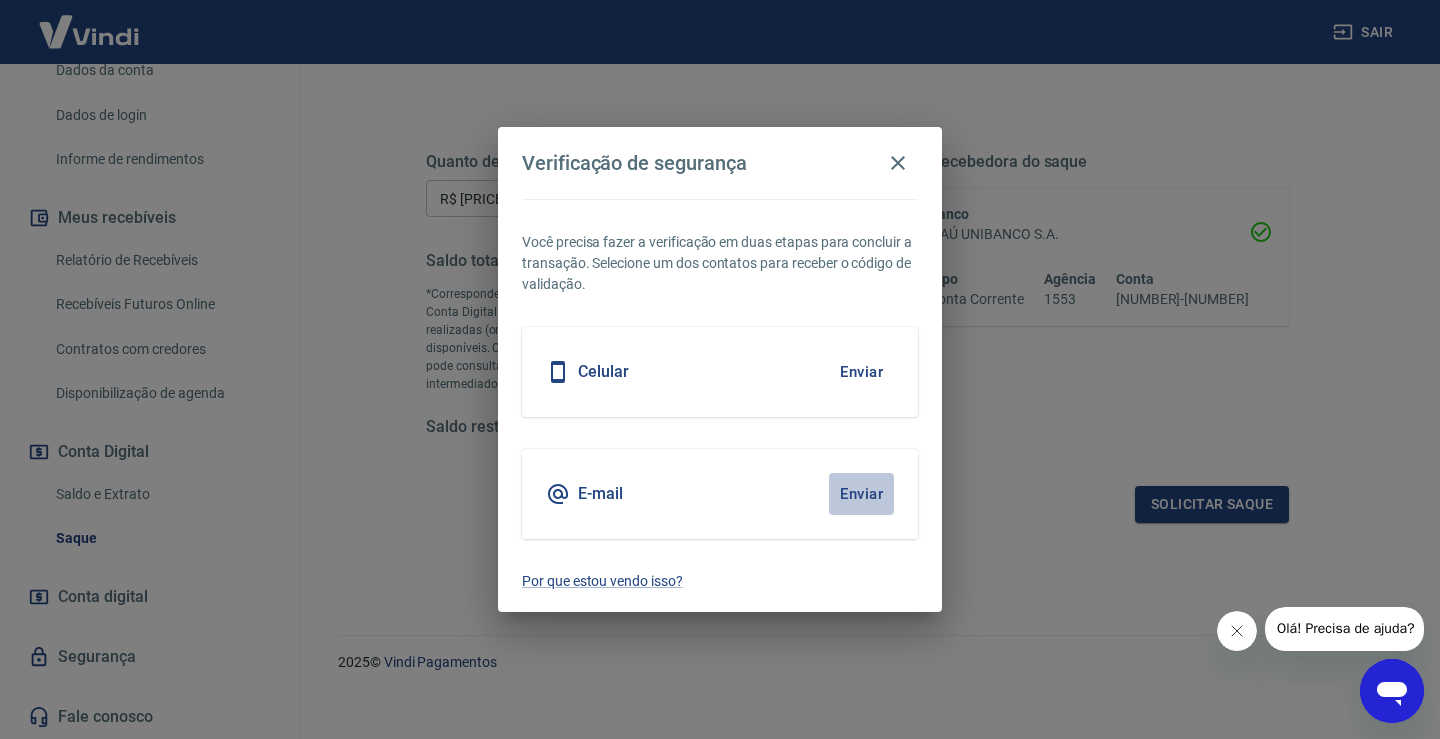 click on "Enviar" at bounding box center (861, 494) 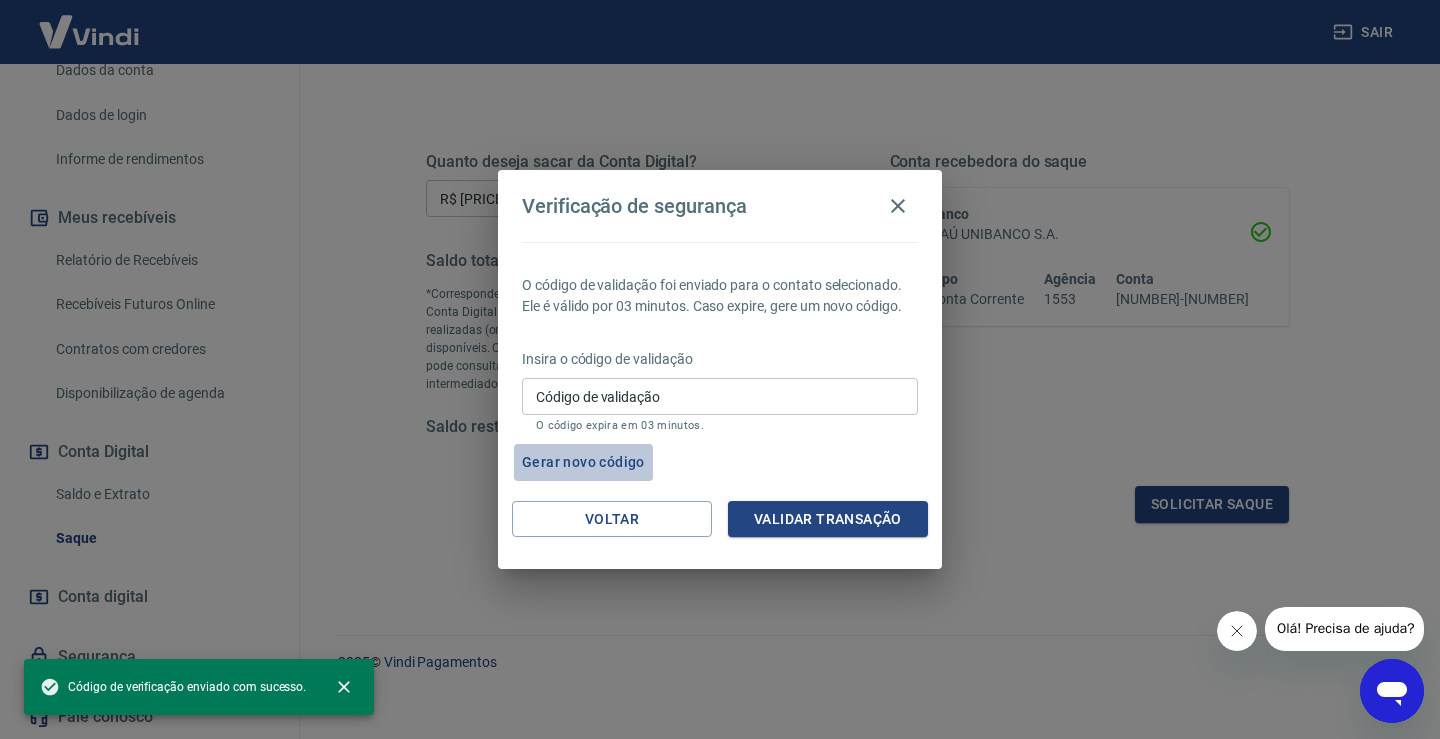 drag, startPoint x: 608, startPoint y: 469, endPoint x: 875, endPoint y: 280, distance: 327.12384 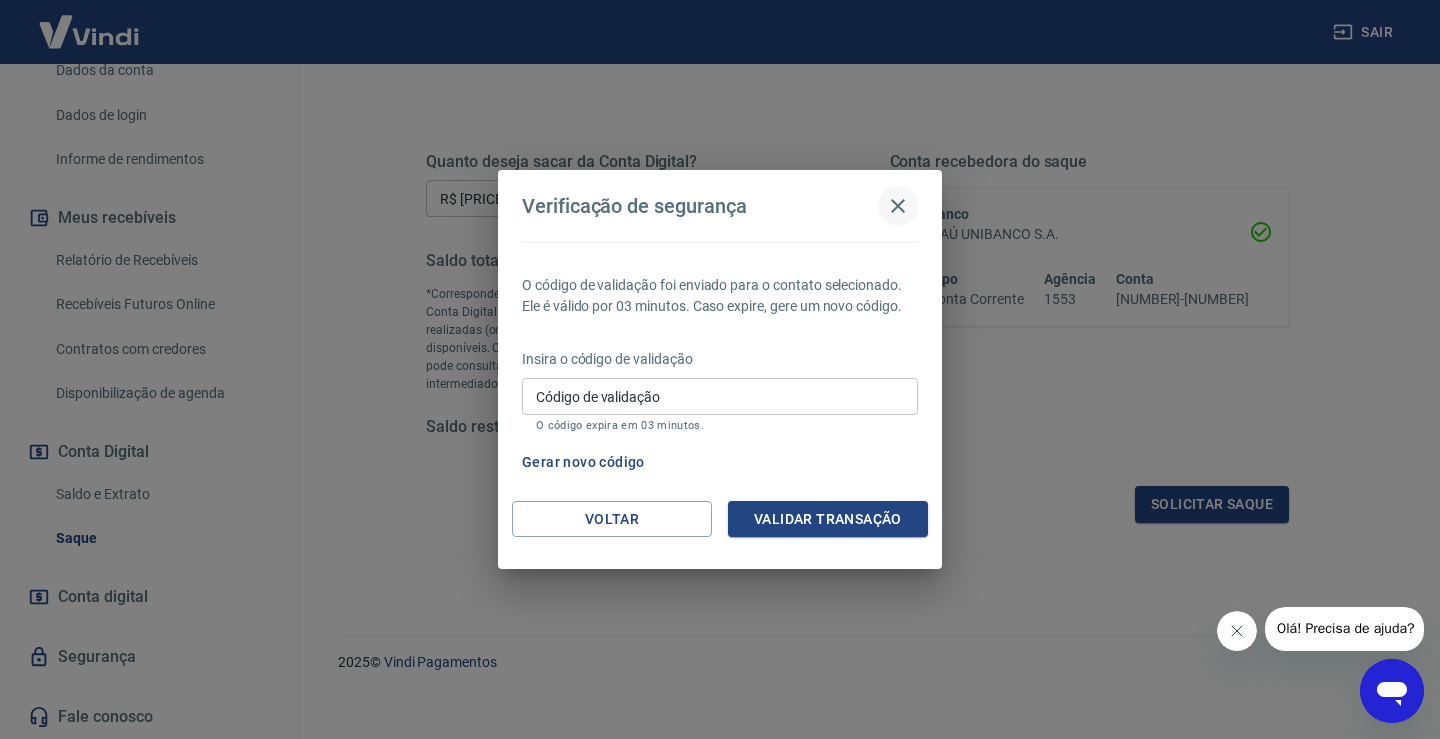 click 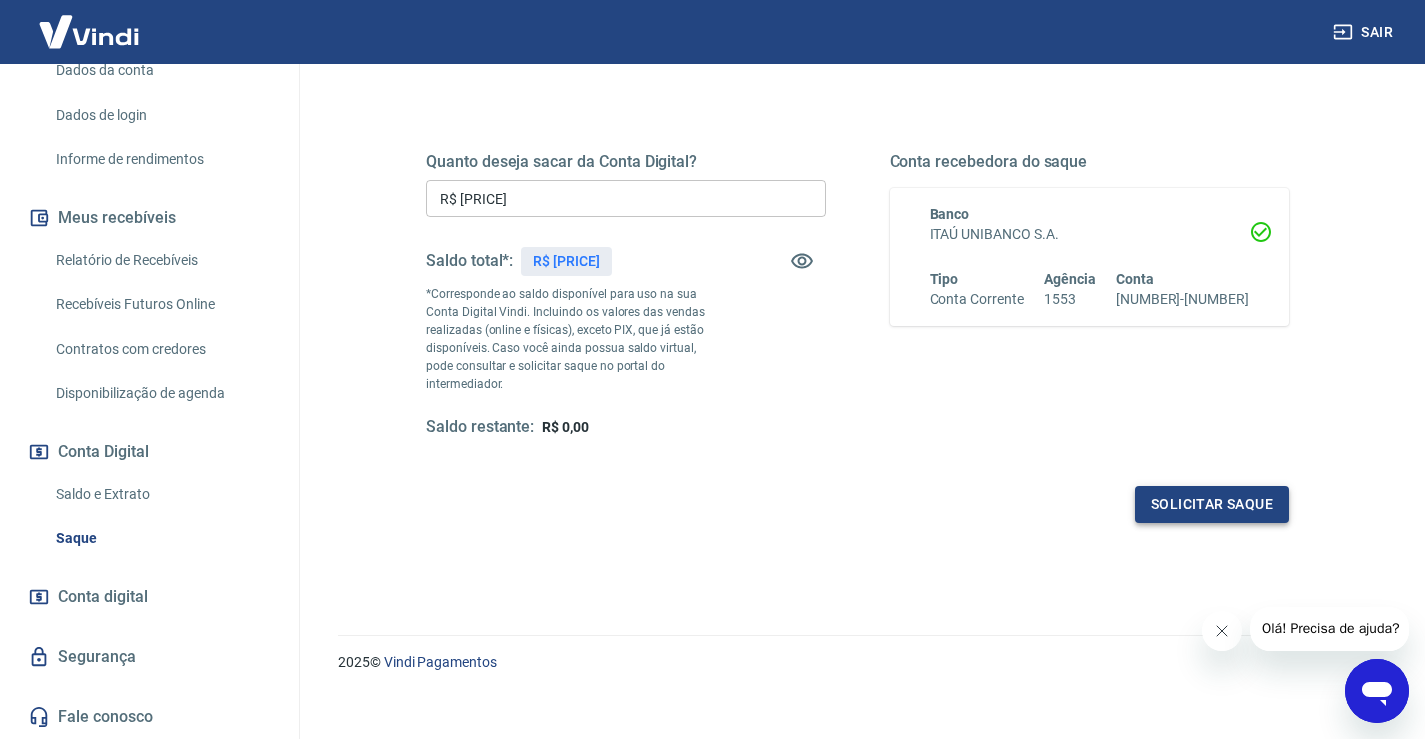 click on "Solicitar saque" at bounding box center (1212, 504) 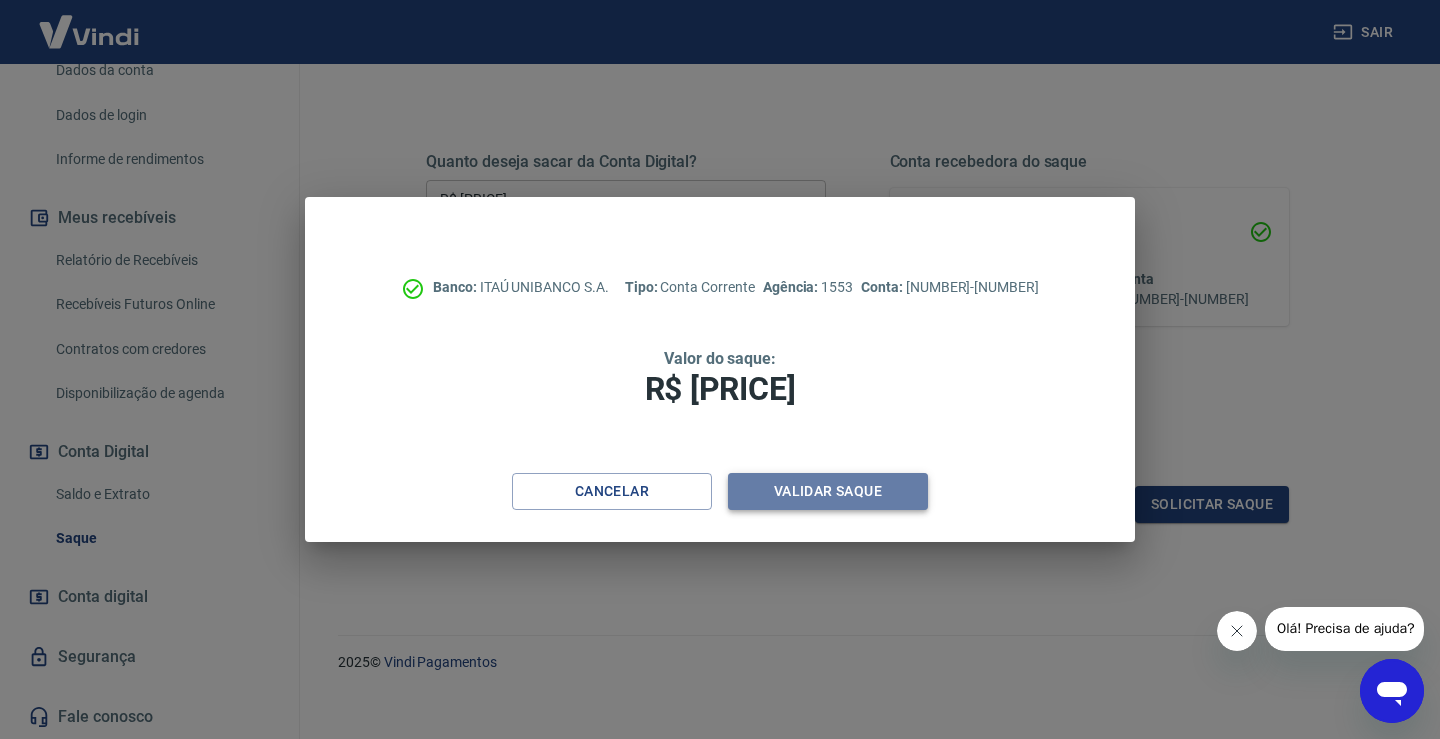 click on "Validar saque" at bounding box center (828, 491) 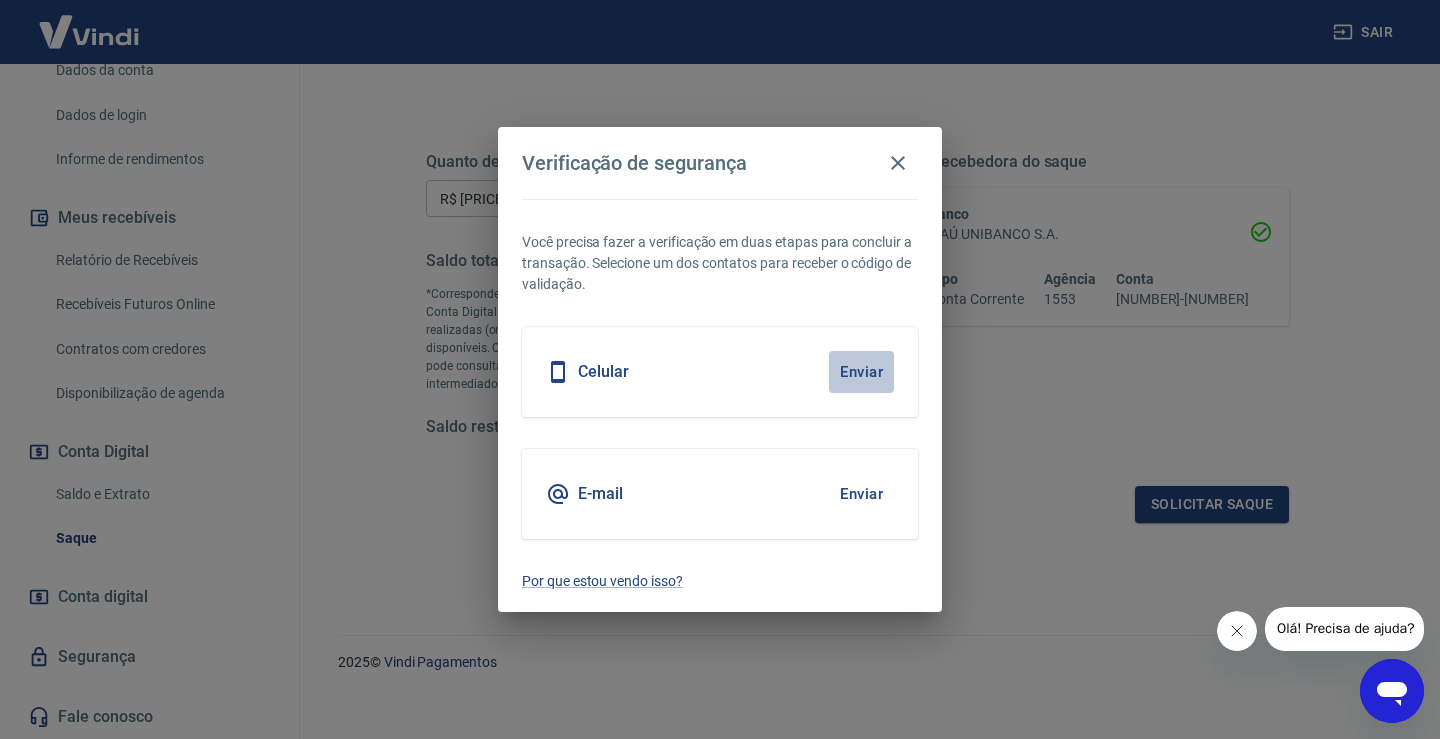 click on "Enviar" at bounding box center (861, 372) 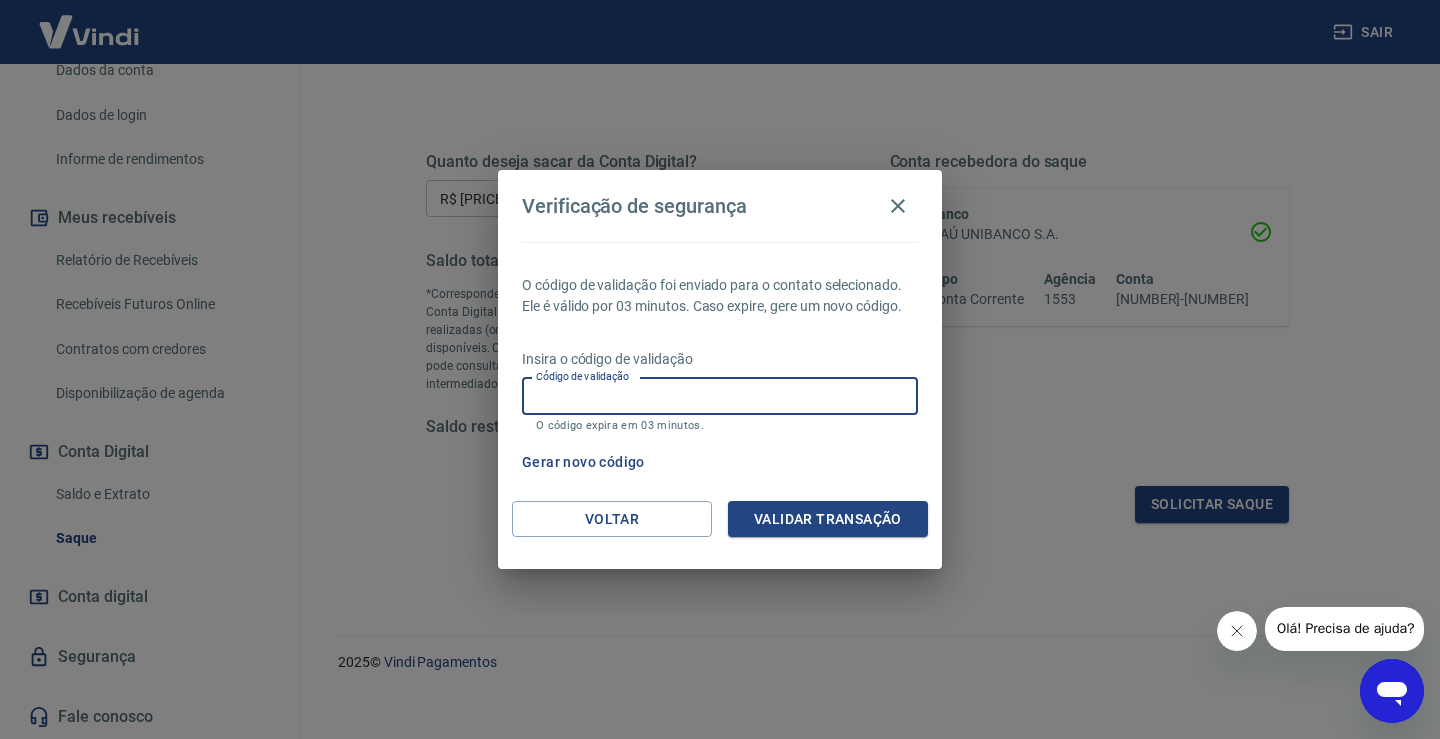 click on "Código de validação" at bounding box center [720, 396] 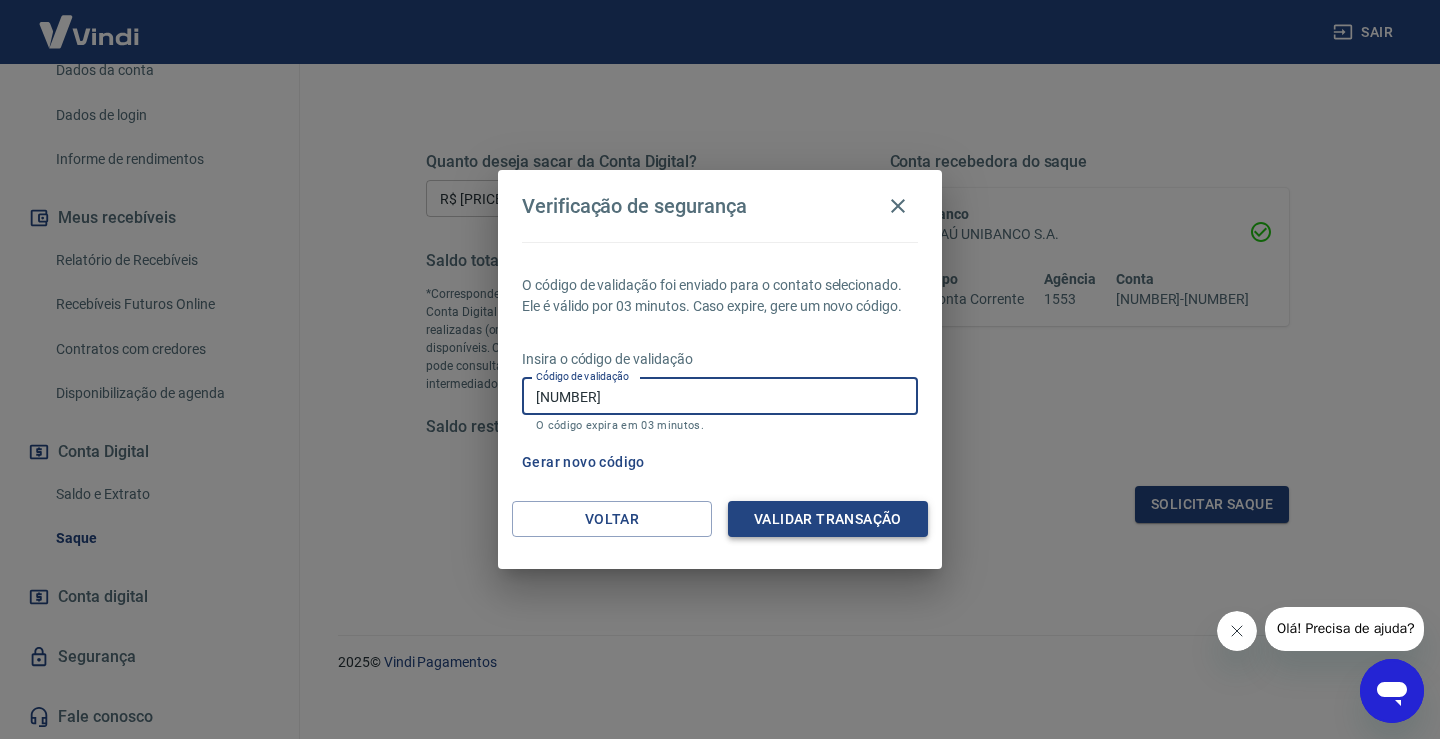 type on "[NUMBER]" 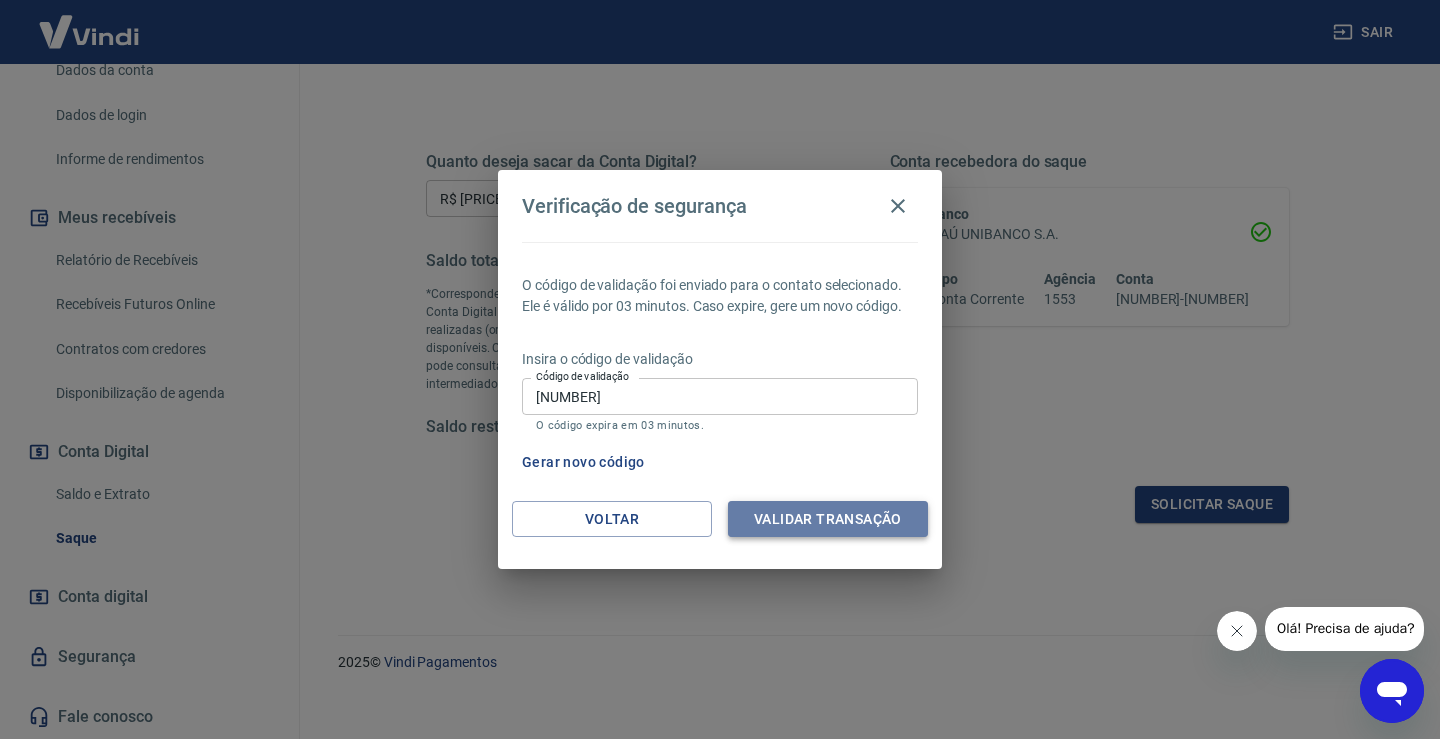 click on "Validar transação" at bounding box center (828, 519) 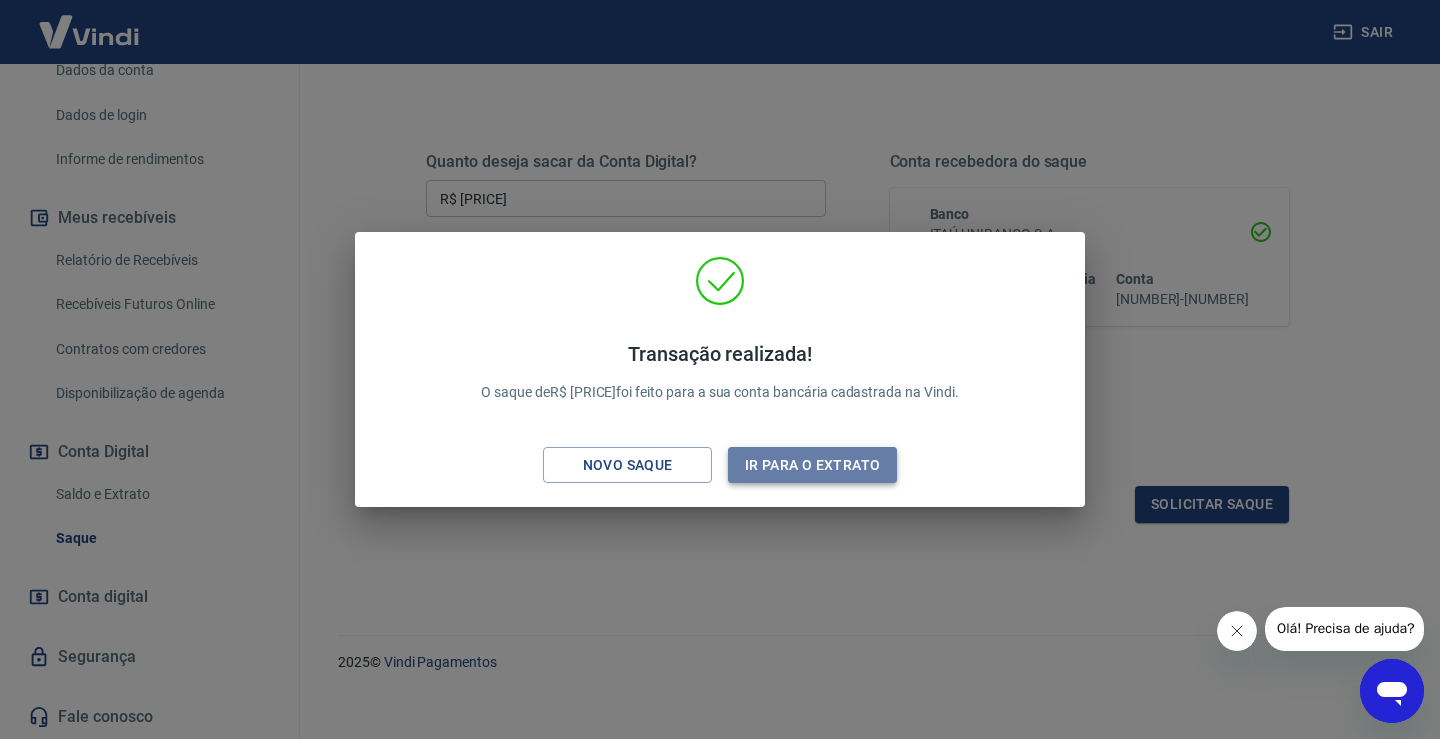 click on "Ir para o extrato" at bounding box center [812, 465] 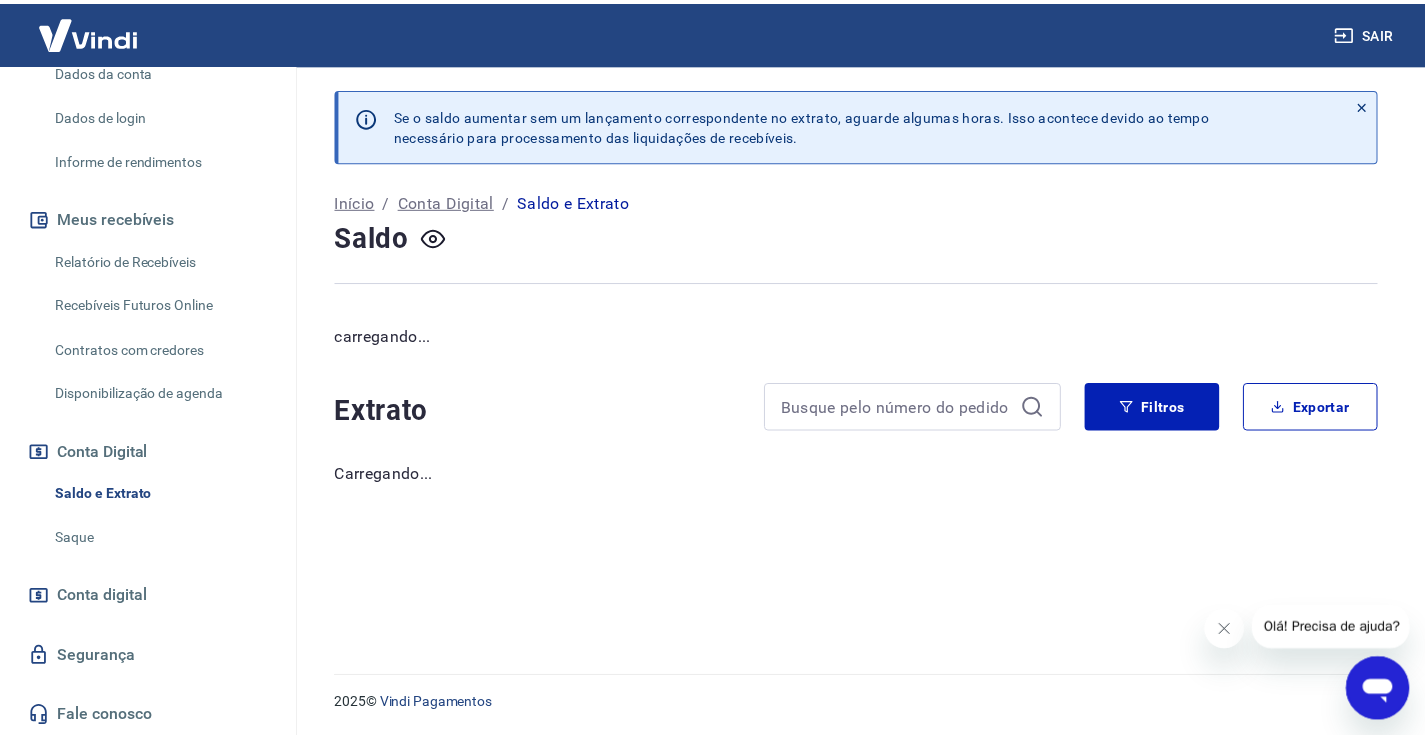 scroll, scrollTop: 0, scrollLeft: 0, axis: both 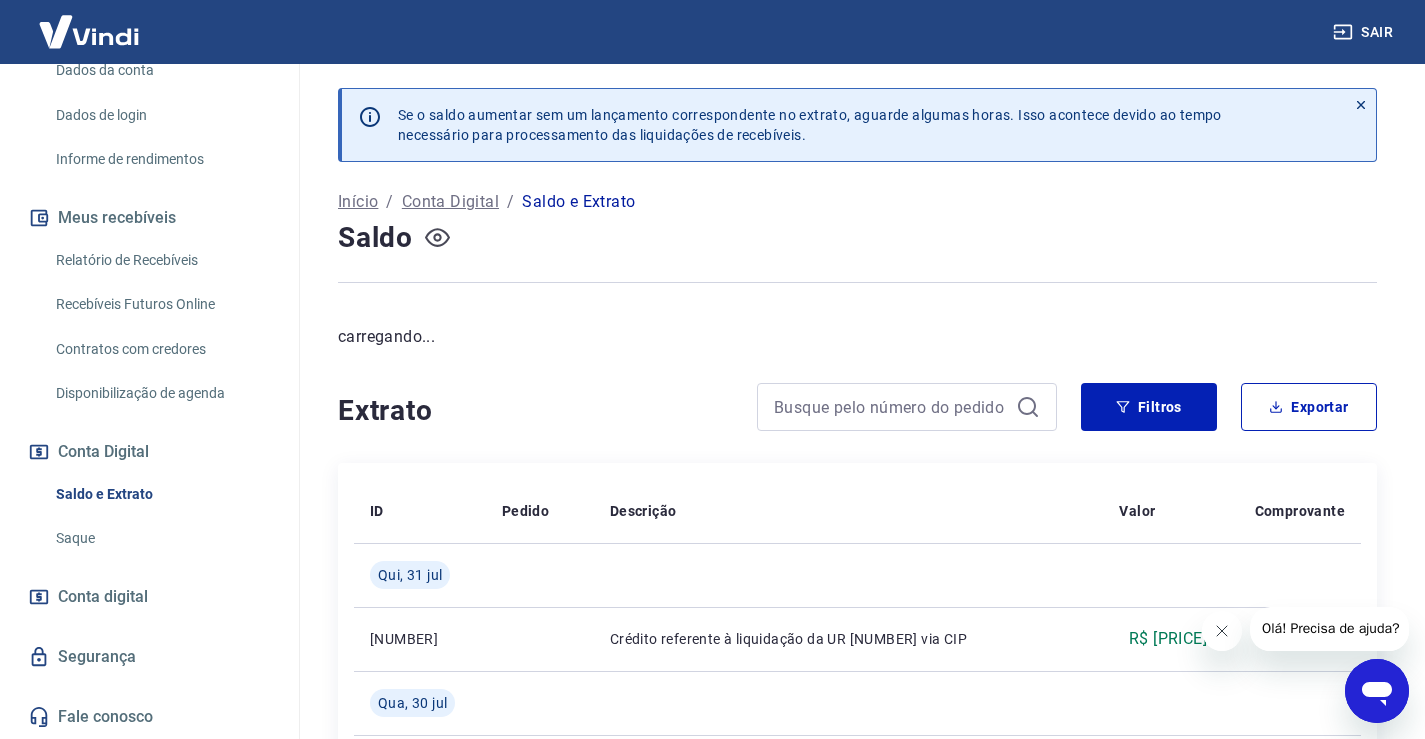 click 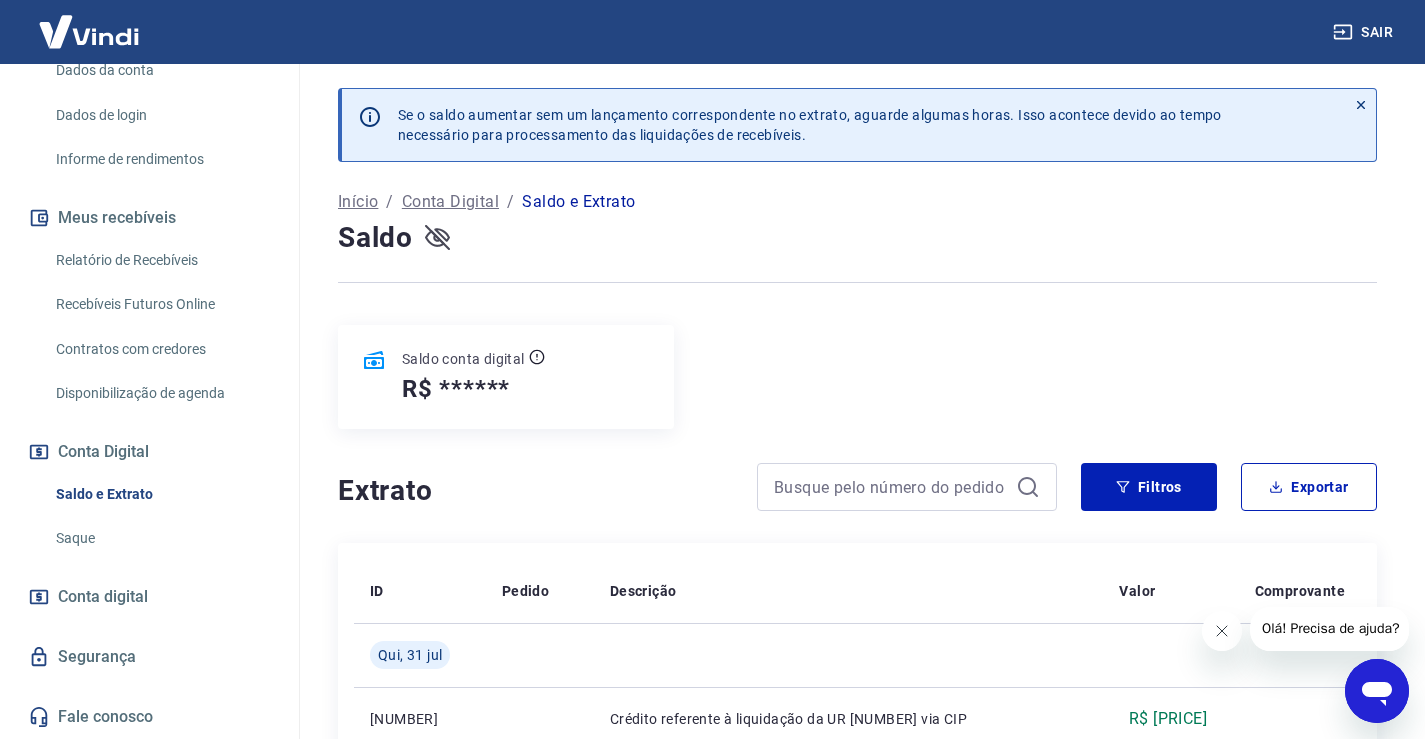 click 